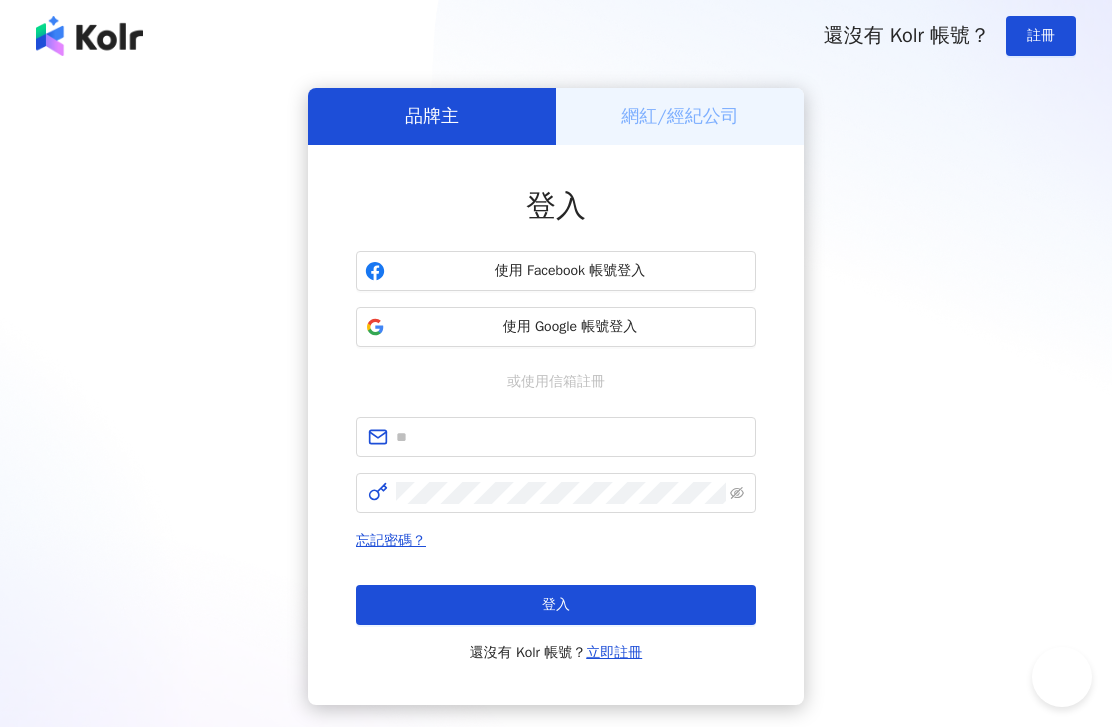 scroll, scrollTop: 0, scrollLeft: 0, axis: both 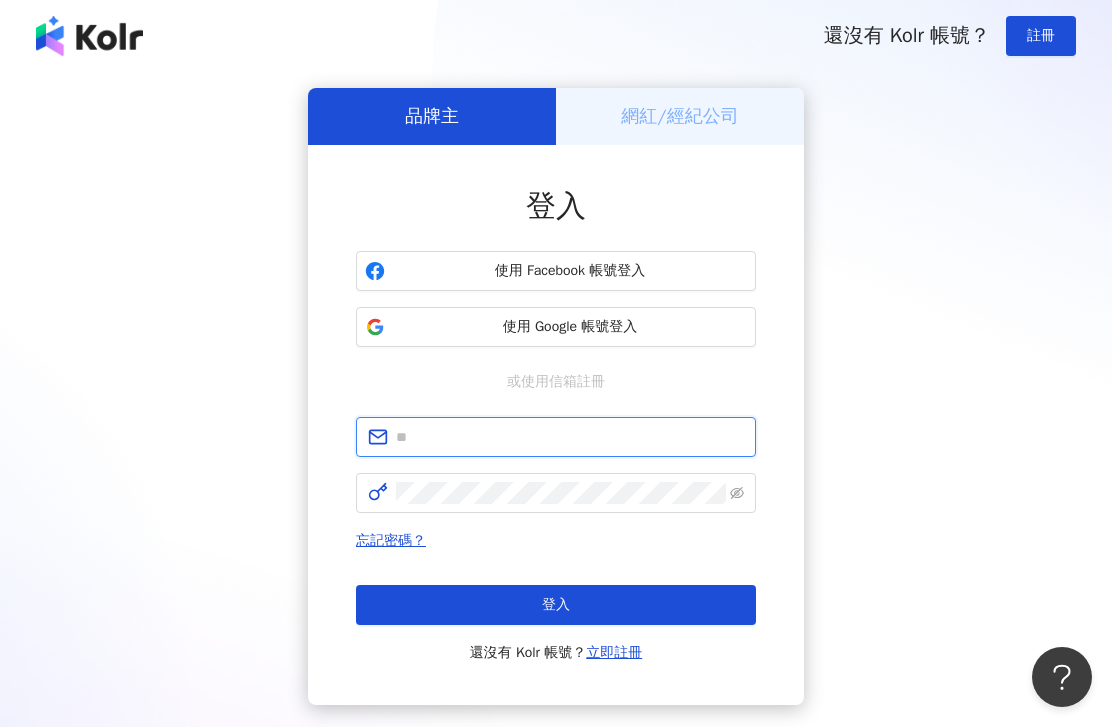 click at bounding box center (570, 437) 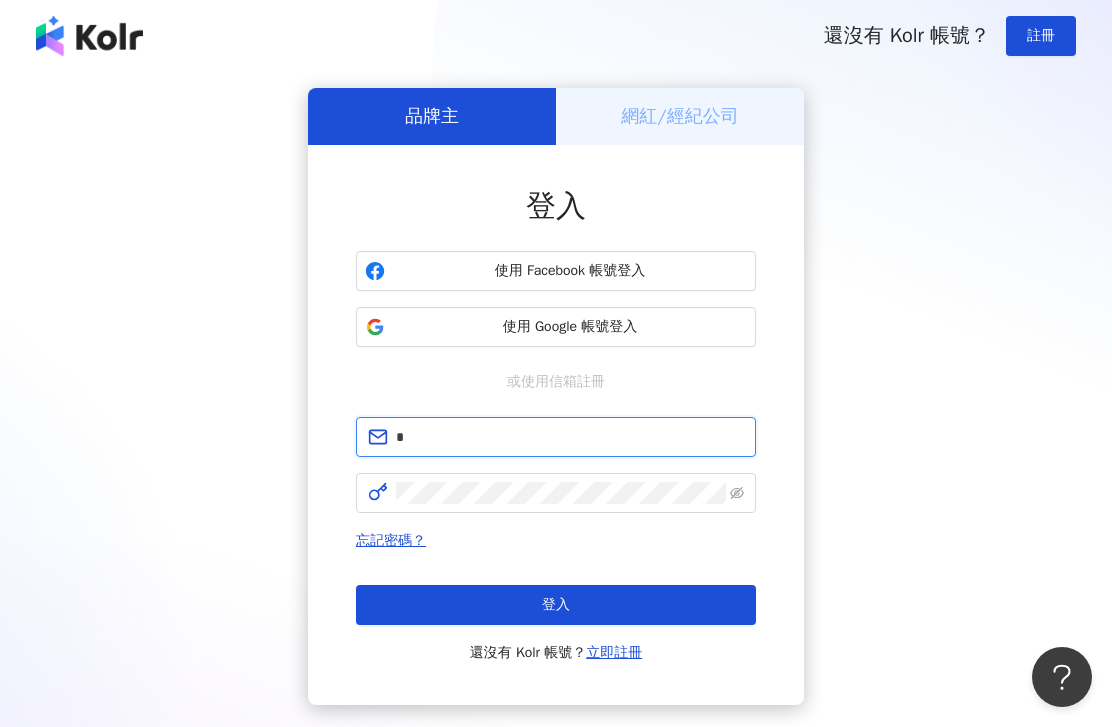 type on "**" 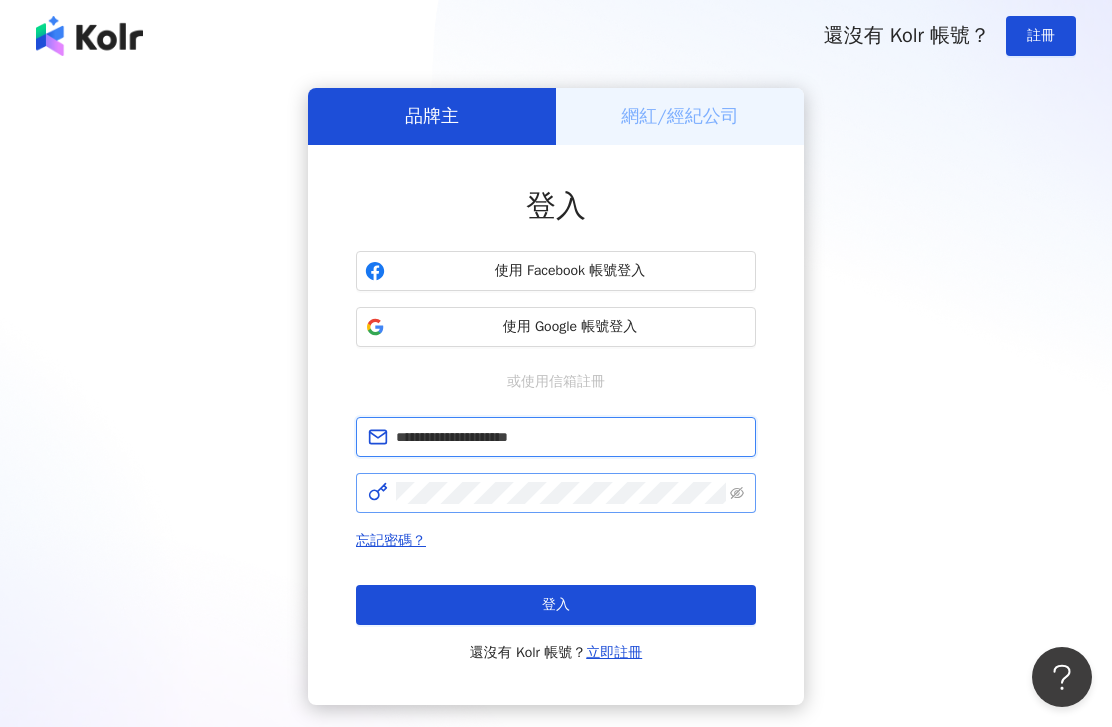 type on "**********" 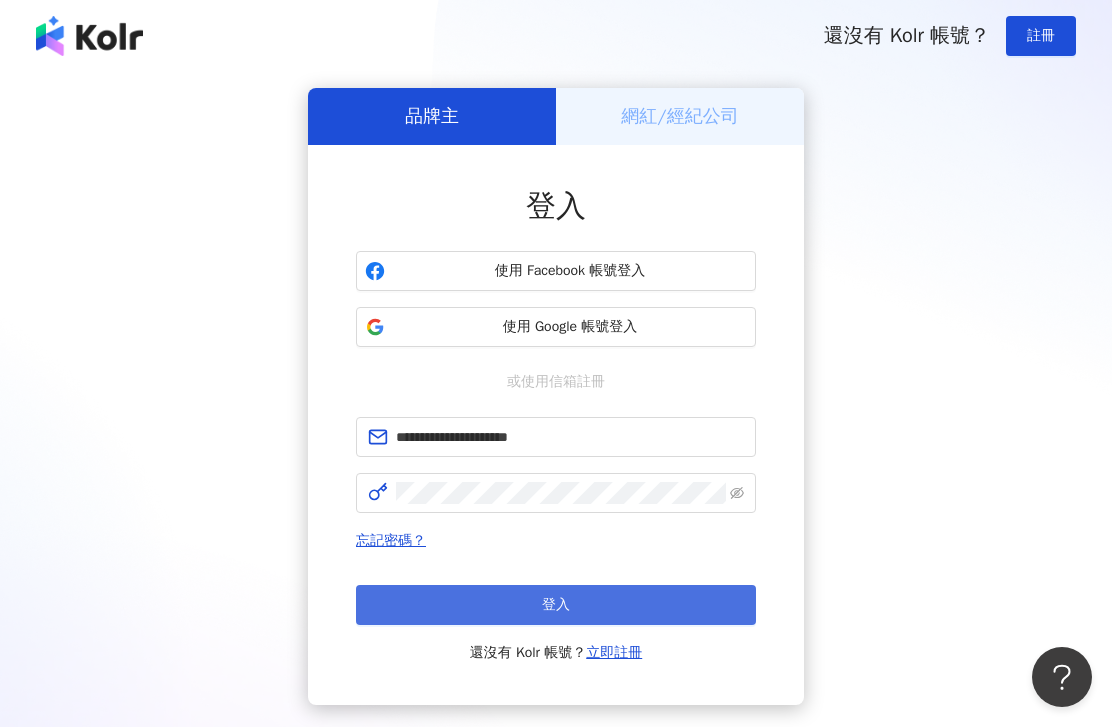 click on "登入" at bounding box center [556, 605] 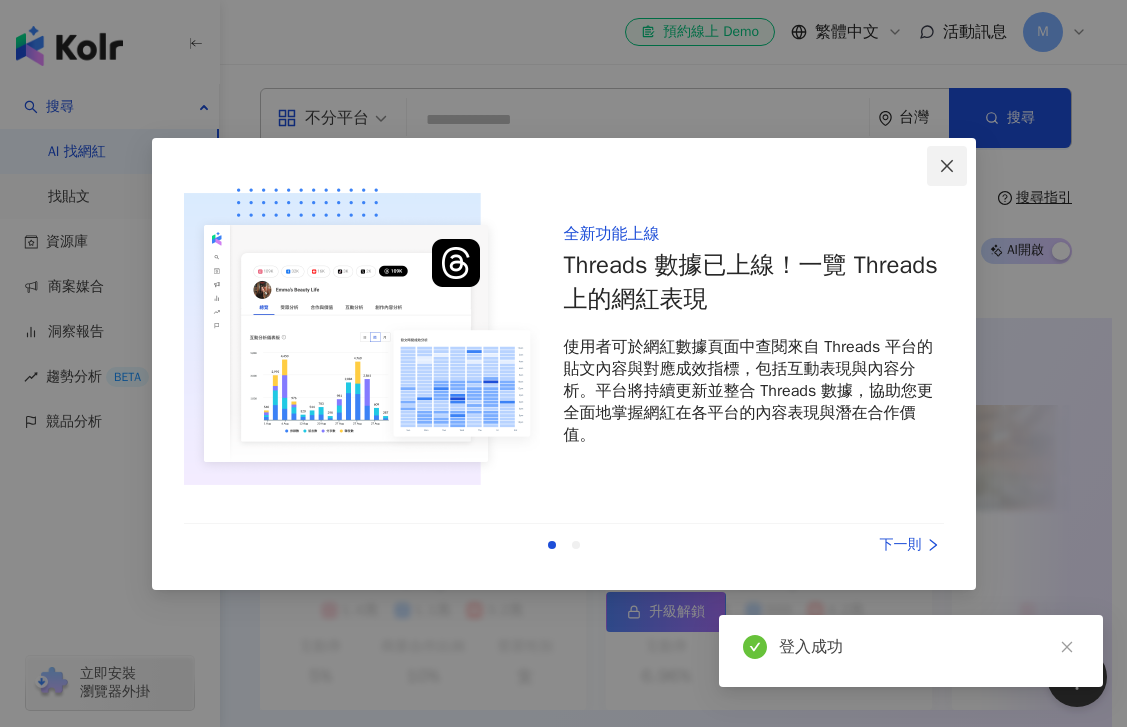 click 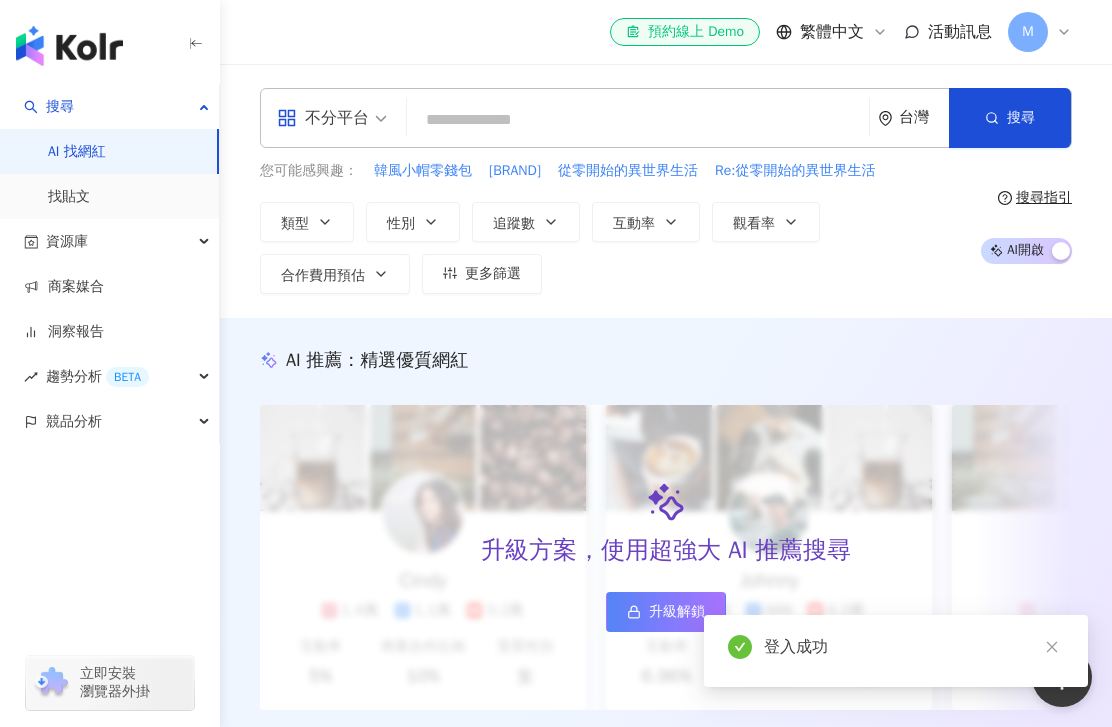 click on "您可能感興趣： 韓風小帽零錢包  MYMY  從零開始的異世界生活  Re:從零開始的異世界生活" at bounding box center [613, 171] 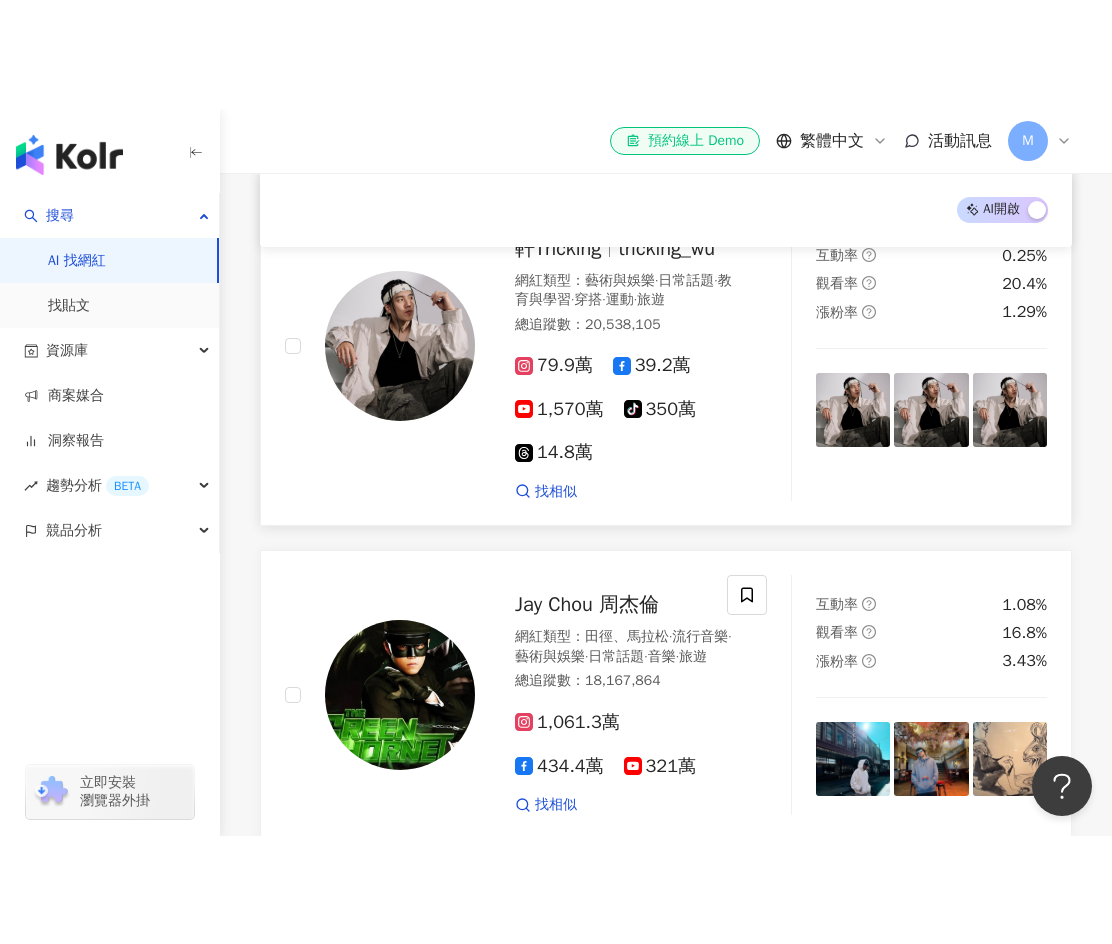 scroll, scrollTop: 800, scrollLeft: 0, axis: vertical 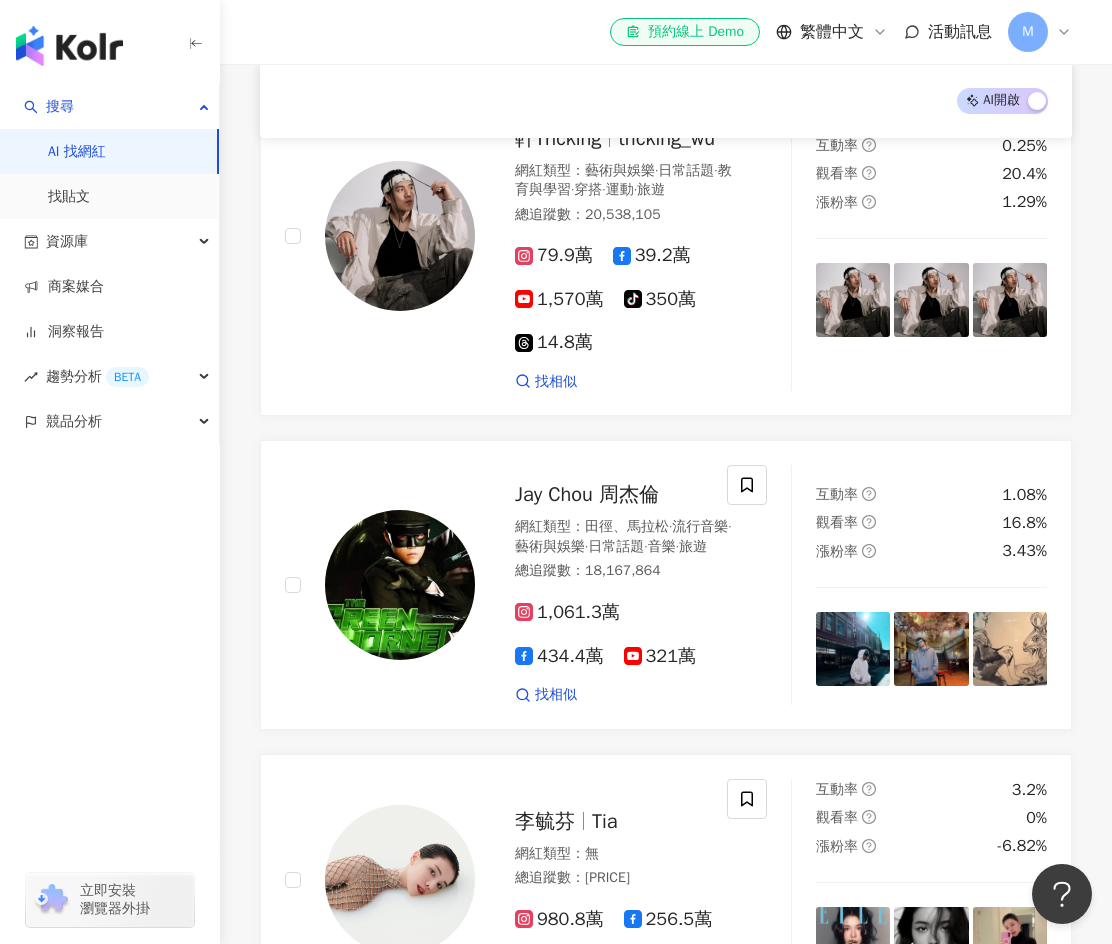 click on "搜尋 AI 找網紅 找貼文 資源庫 商案媒合 洞察報告 趨勢分析 BETA 競品分析 立即安裝
瀏覽器外掛" at bounding box center [110, 514] 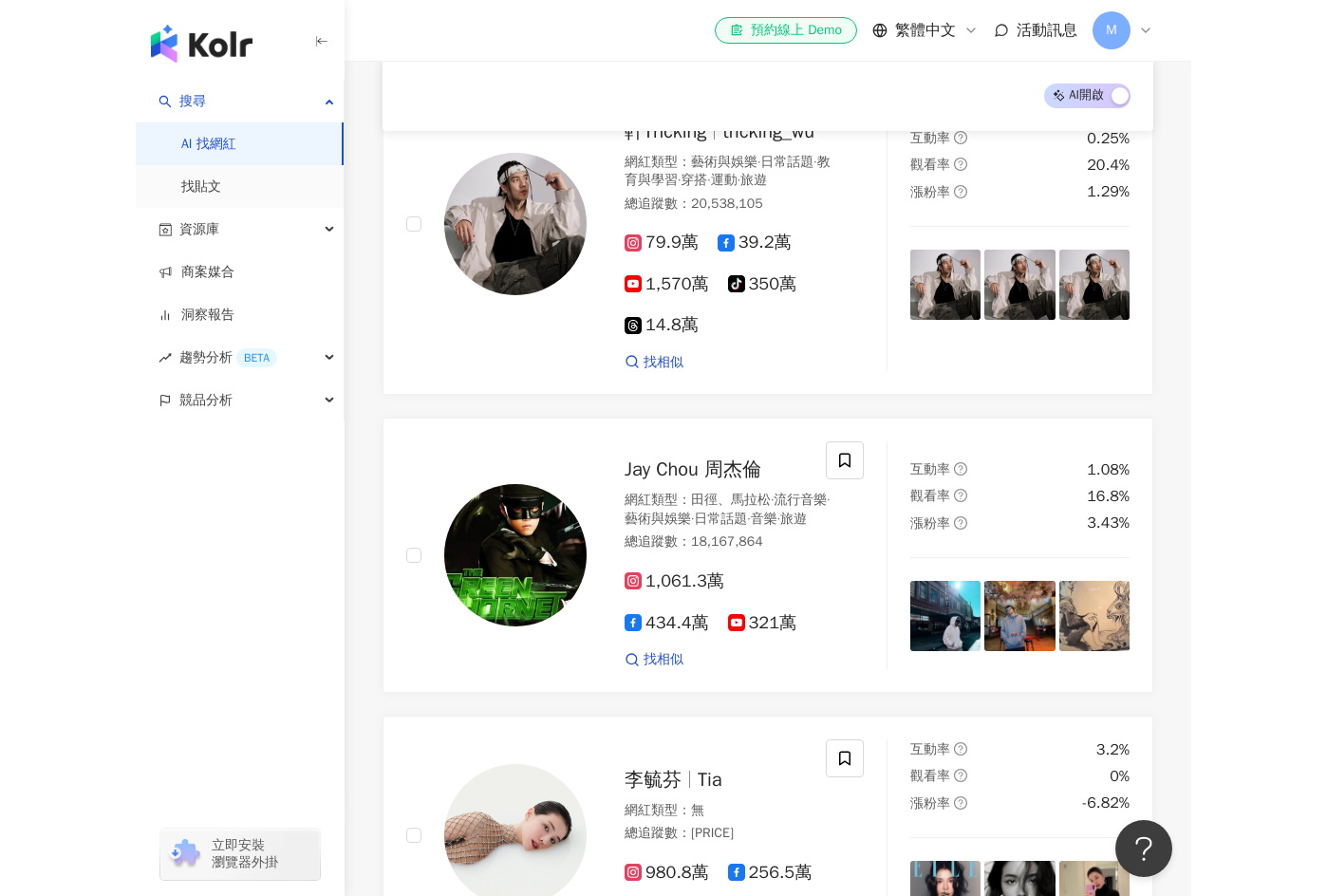 scroll, scrollTop: 710, scrollLeft: 0, axis: vertical 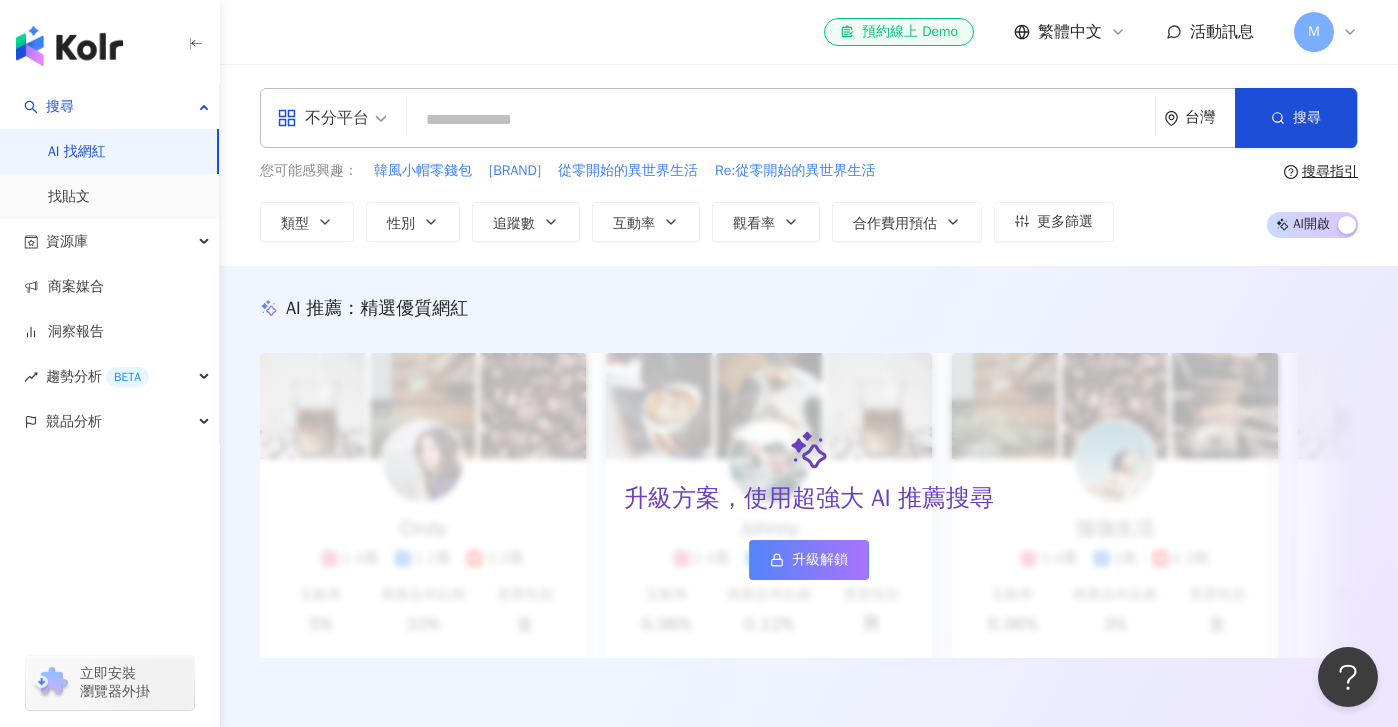 click at bounding box center [781, 120] 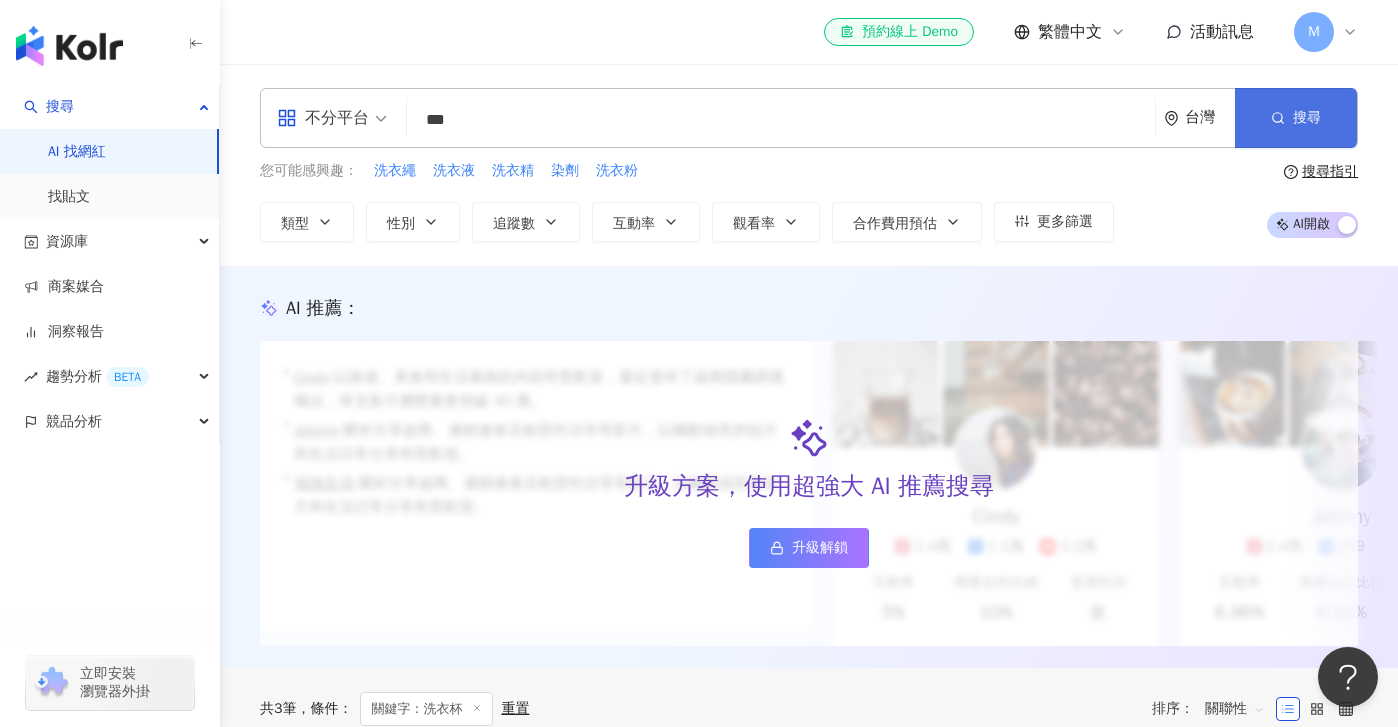 click on "搜尋" at bounding box center (1296, 118) 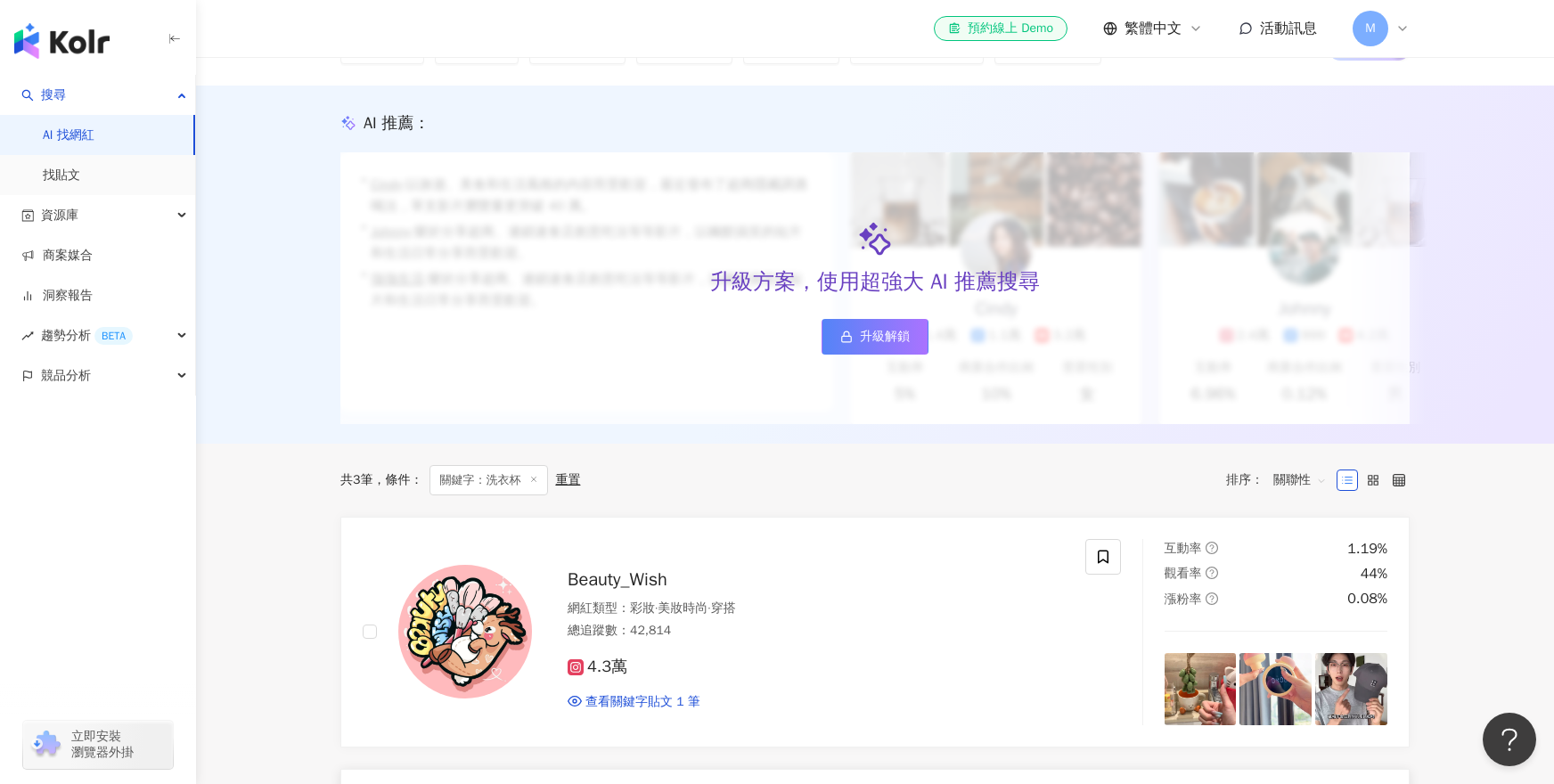 scroll, scrollTop: 356, scrollLeft: 0, axis: vertical 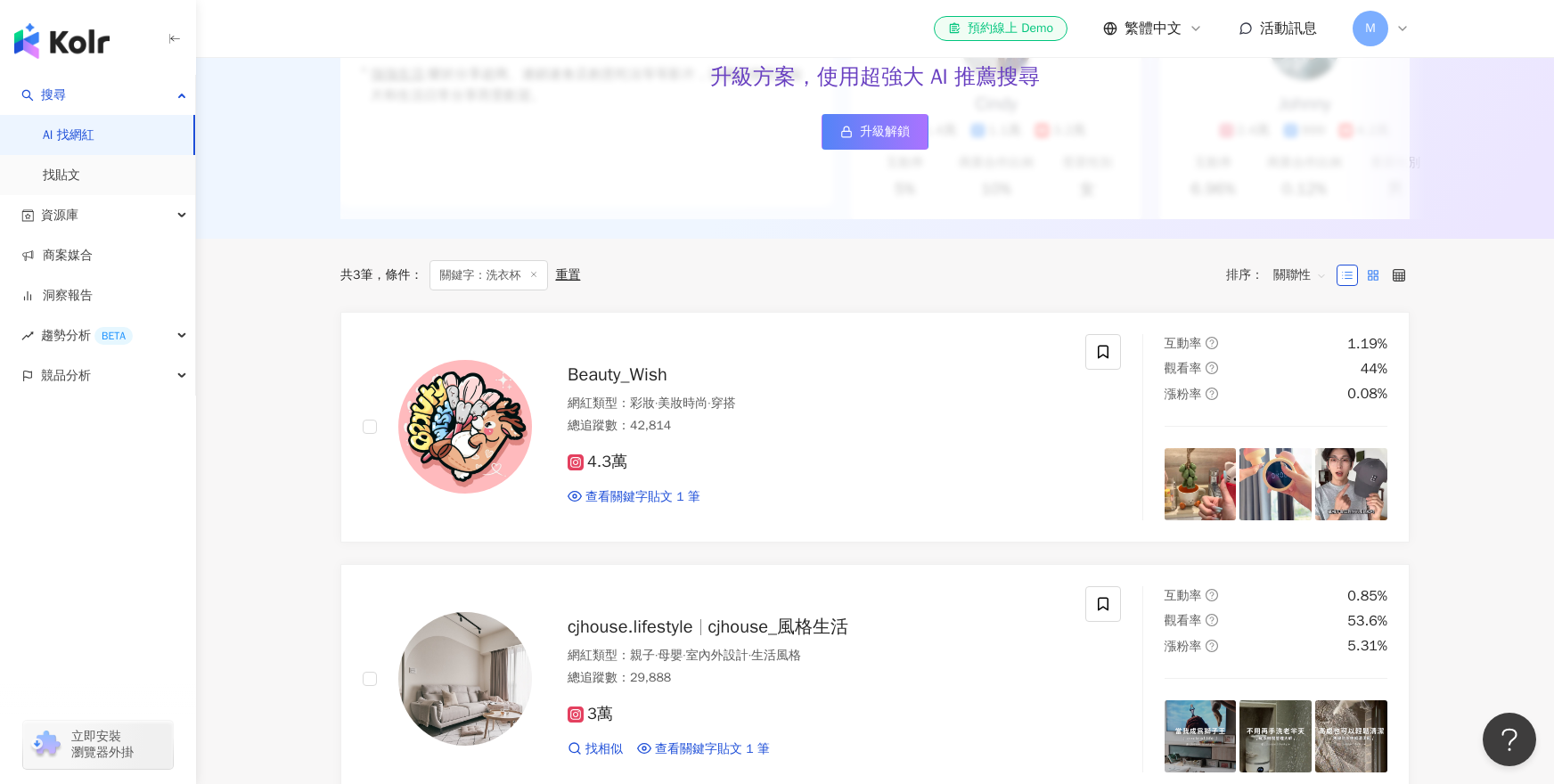 click 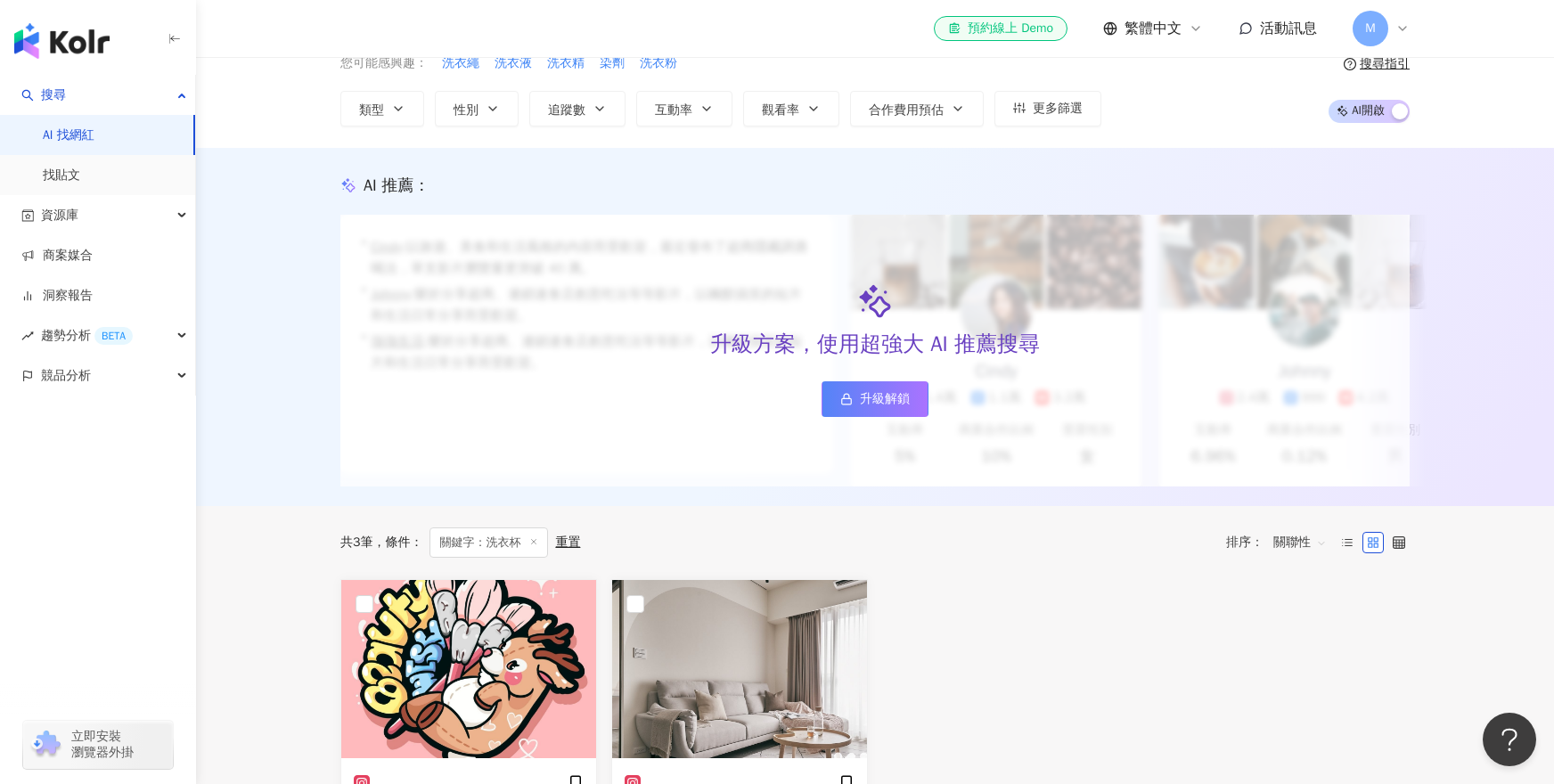 scroll, scrollTop: 0, scrollLeft: 0, axis: both 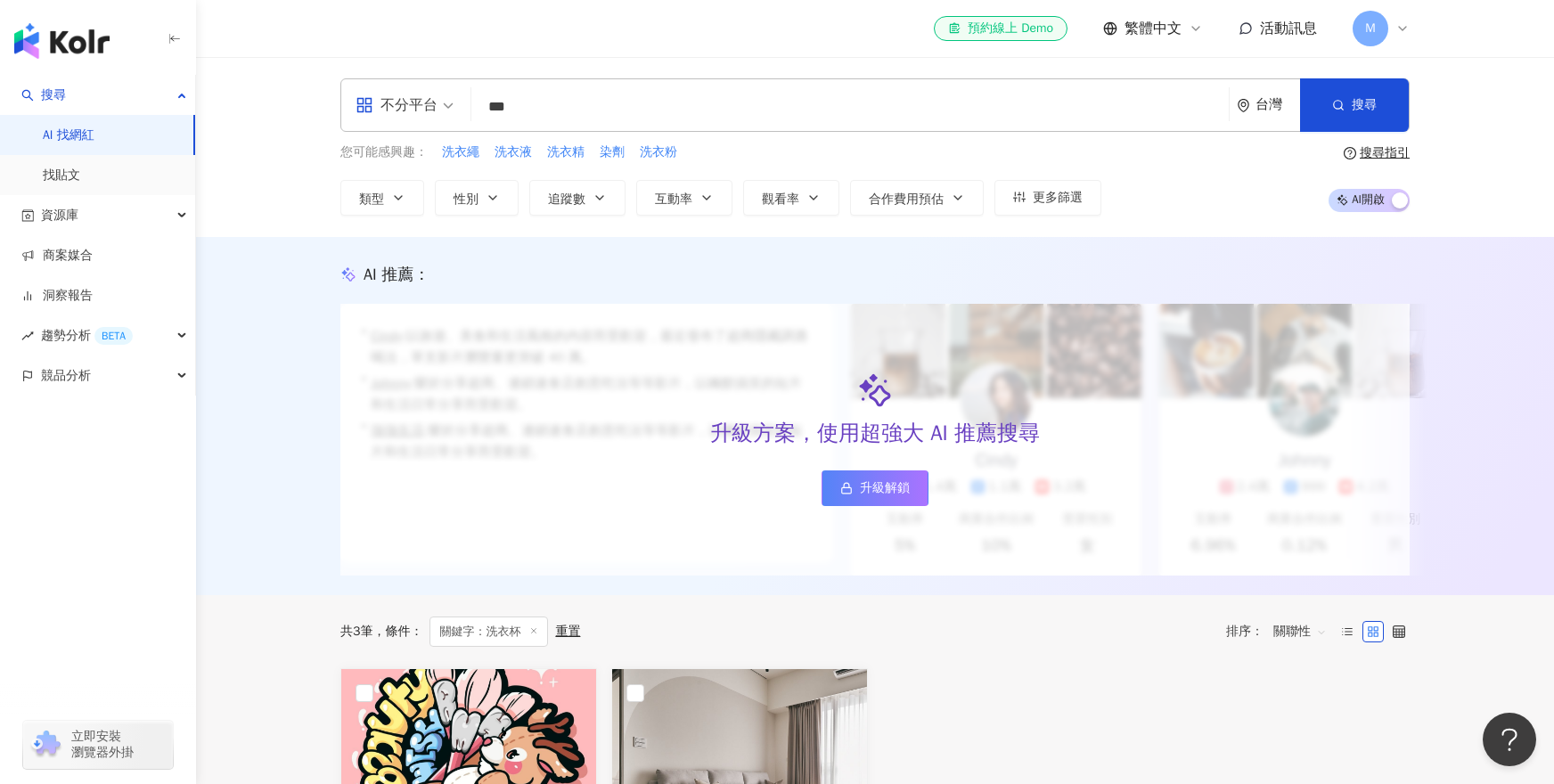 click on "***" at bounding box center [850, 107] 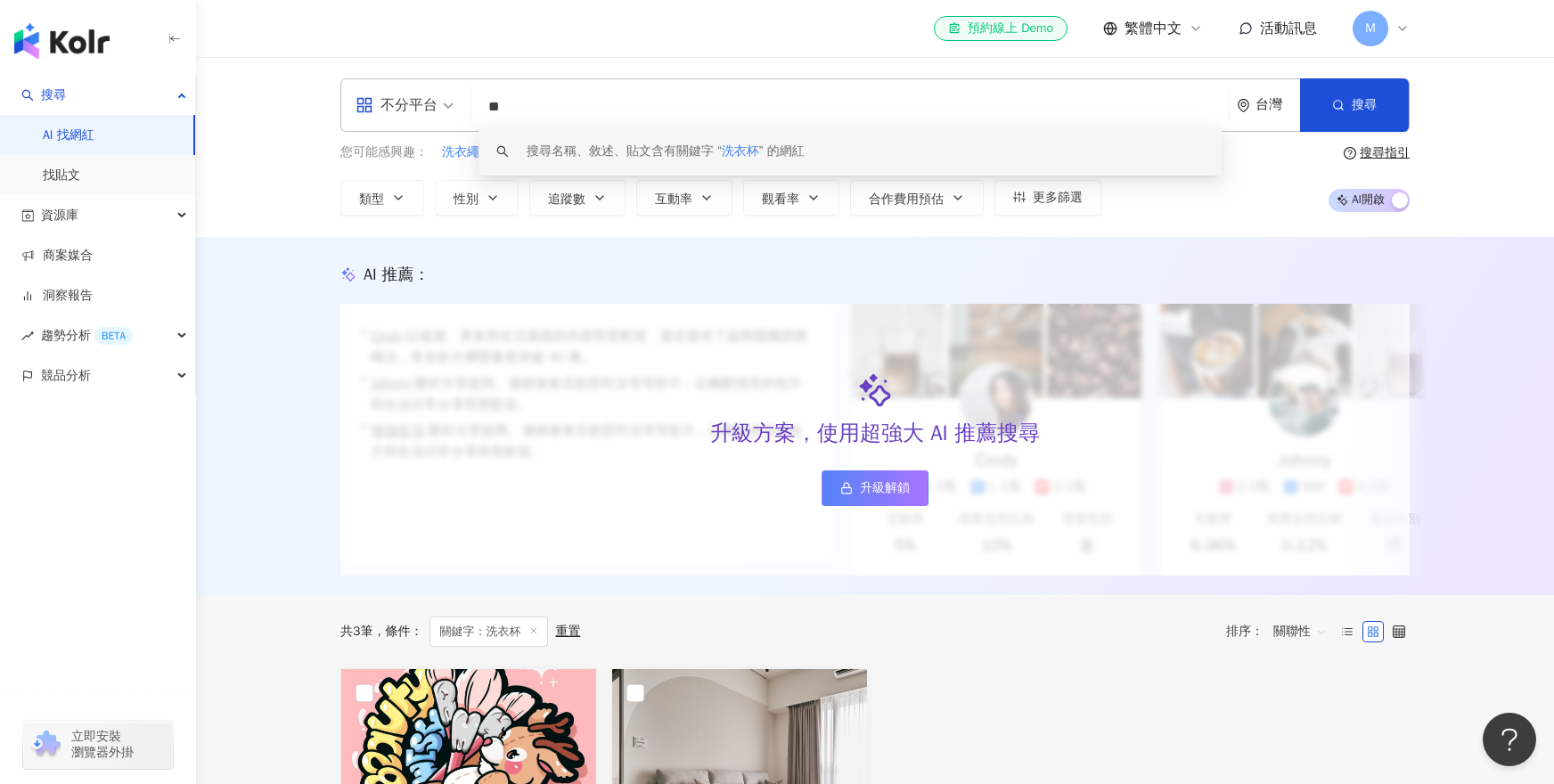 type on "*" 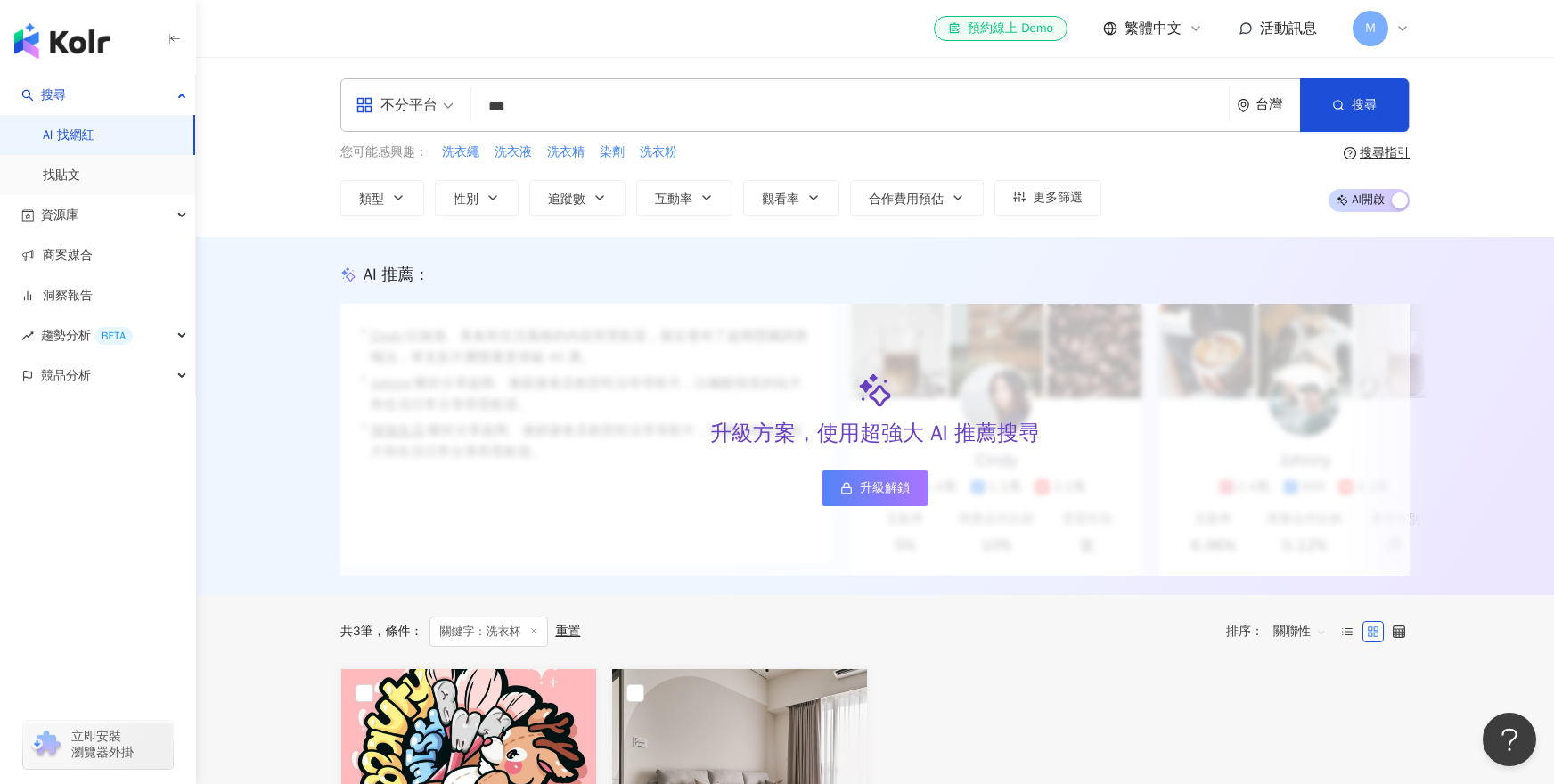 type on "***" 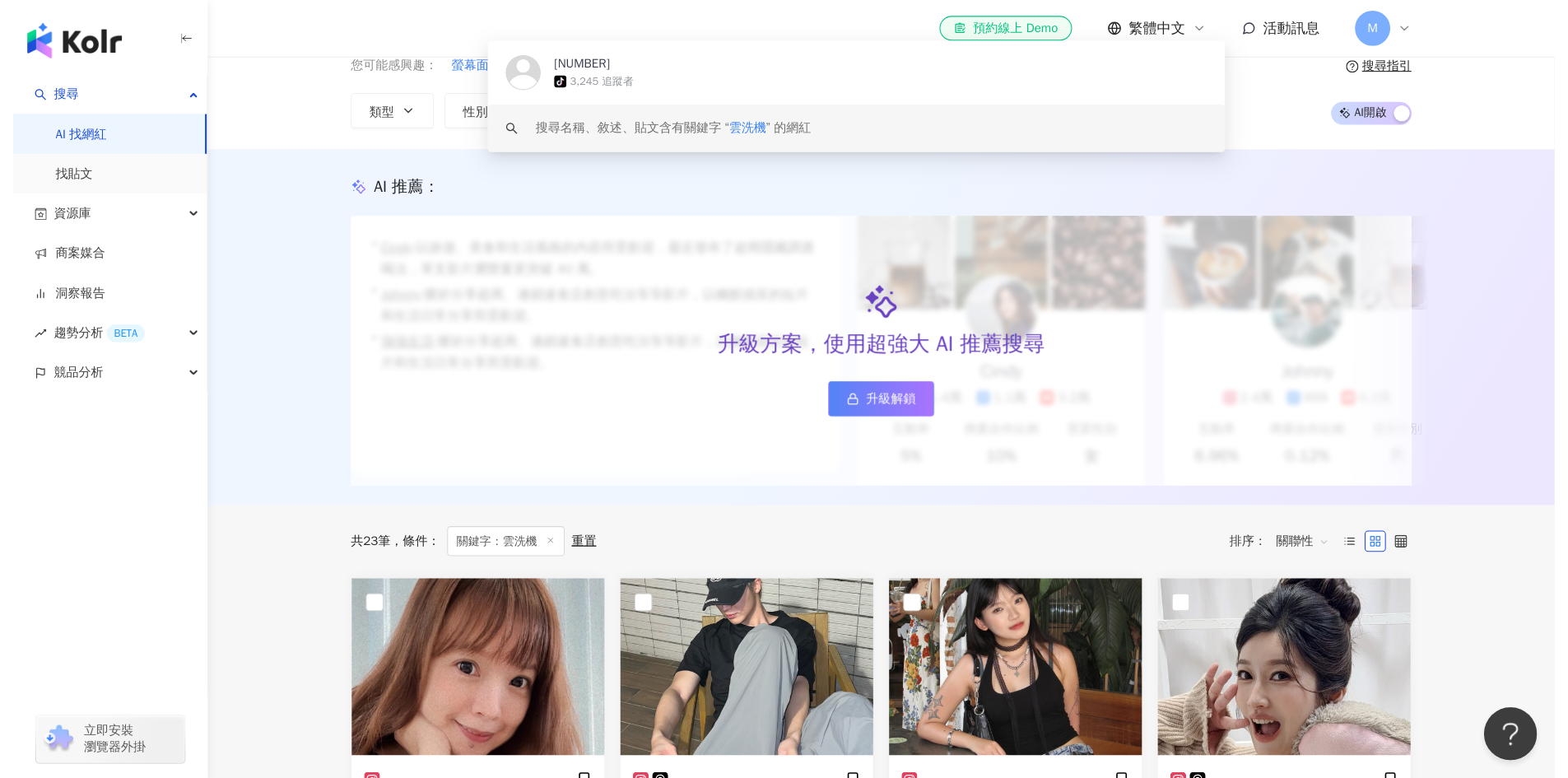 scroll, scrollTop: 0, scrollLeft: 0, axis: both 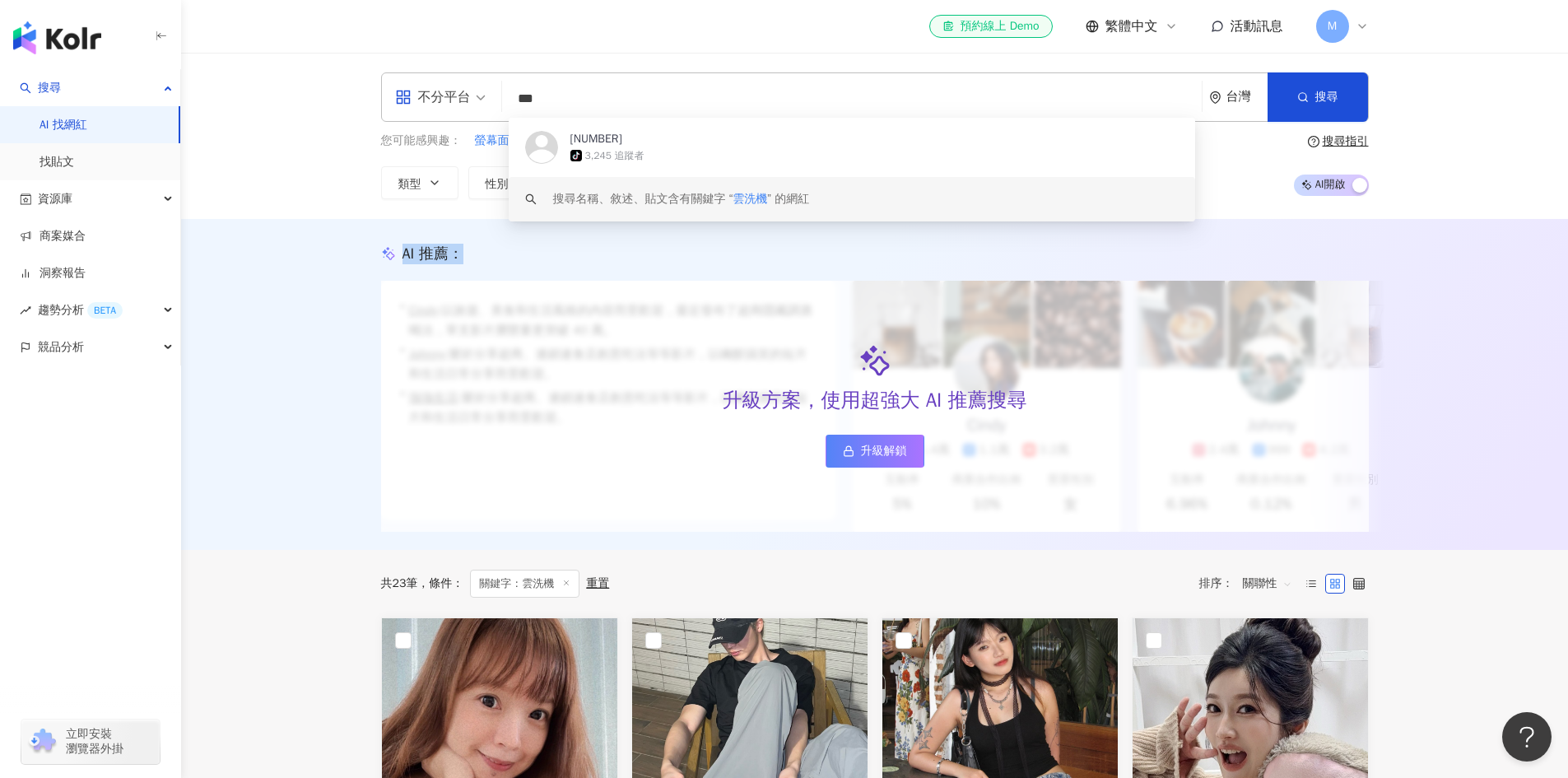 click on "不分平台 *** 台灣 搜尋 https://www.tiktok.com/@[USERNAME] keyword [NUMBER] tiktok-icon [PRICE]   追蹤者 搜尋名稱、敘述、貼文含有關鍵字 “ 雲洗機 ” 的網紅 您可能感興趣： 螢幕面板  充電式效果器電源供應器  GaN雙孔電源供應器  威蘭斯博士  ZERO零重力平底鍋  類型 性別 追蹤數 互動率 觀看率 合作費用預估  更多篩選 搜尋指引 AI  開啟 AI  關閉 AI 推薦 ： 升級方案，使用超強大 AI 推薦搜尋 升級解鎖 • Cindy  :  以旅遊、美食和生活風格的內容而受歡迎，最近發布了超商隱藏調酒喝法，單支影片瀏覽量更突破 40 萬。 • Johnny  :  樂於分享超商、連鎖速食店創意吃法等等影片，以幽默搞笑的短片和生活日常分享而受歡迎。 • 強強生活  :  樂於分享超商、連鎖速食店創意吃法等等影片，以幽默搞笑的短片和生活日常分享而受歡迎。 對您有幫助嗎？ Cindy [PRICE] [PRICE] [PRICE] 互動率 5% 10% 女 999" at bounding box center [874, 949] 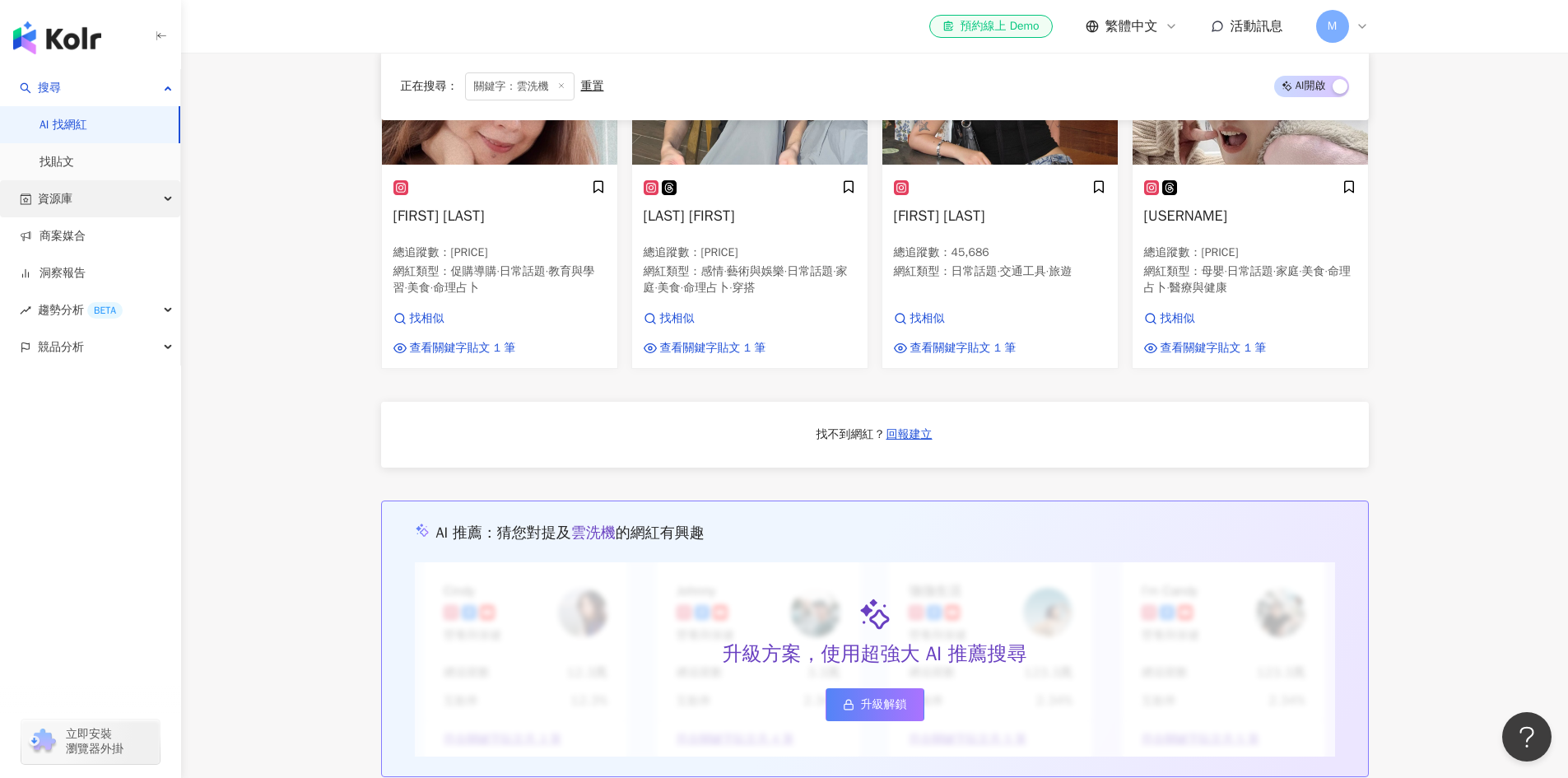 scroll, scrollTop: 659, scrollLeft: 0, axis: vertical 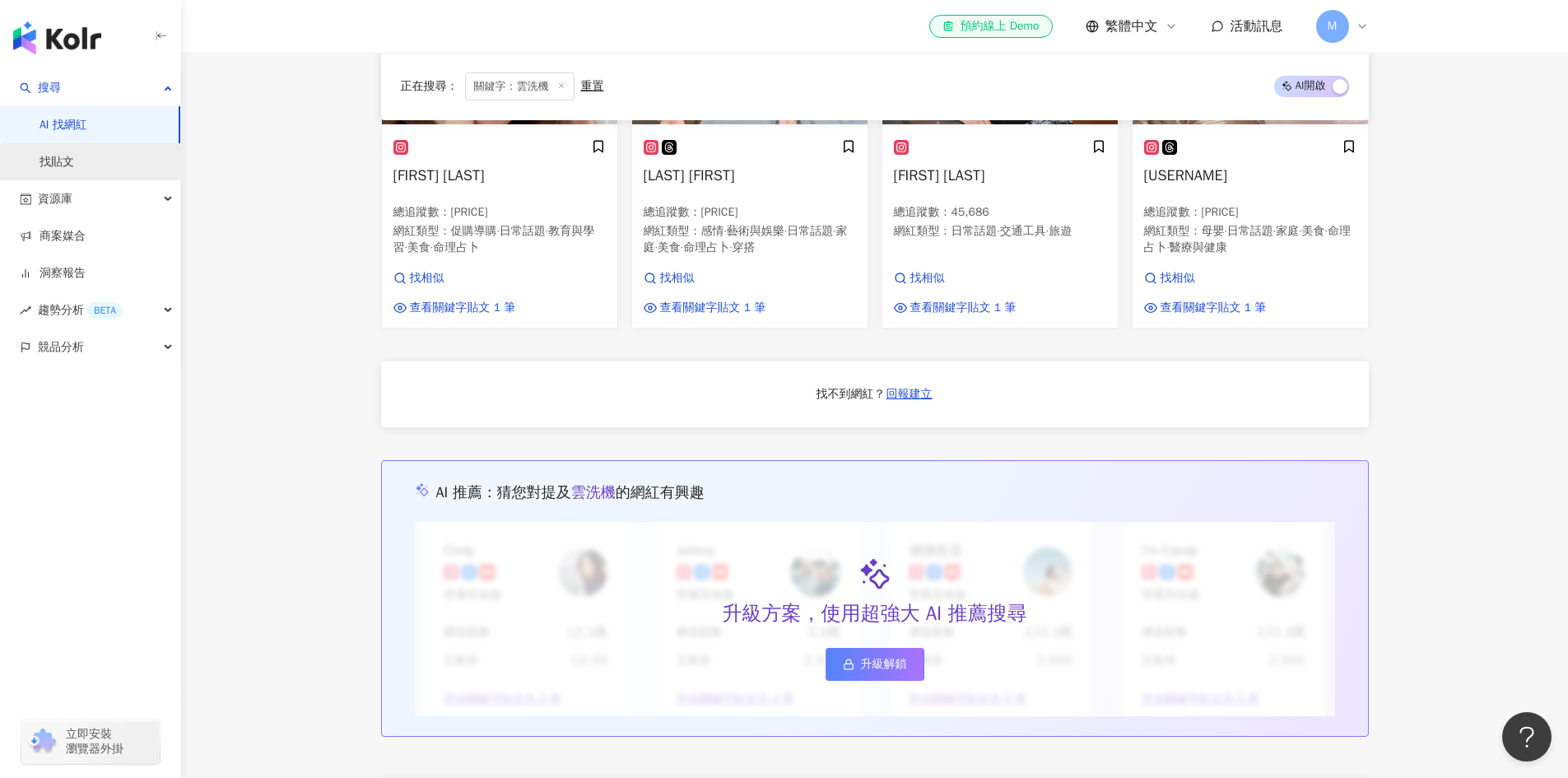 click on "找貼文" at bounding box center (57, 162) 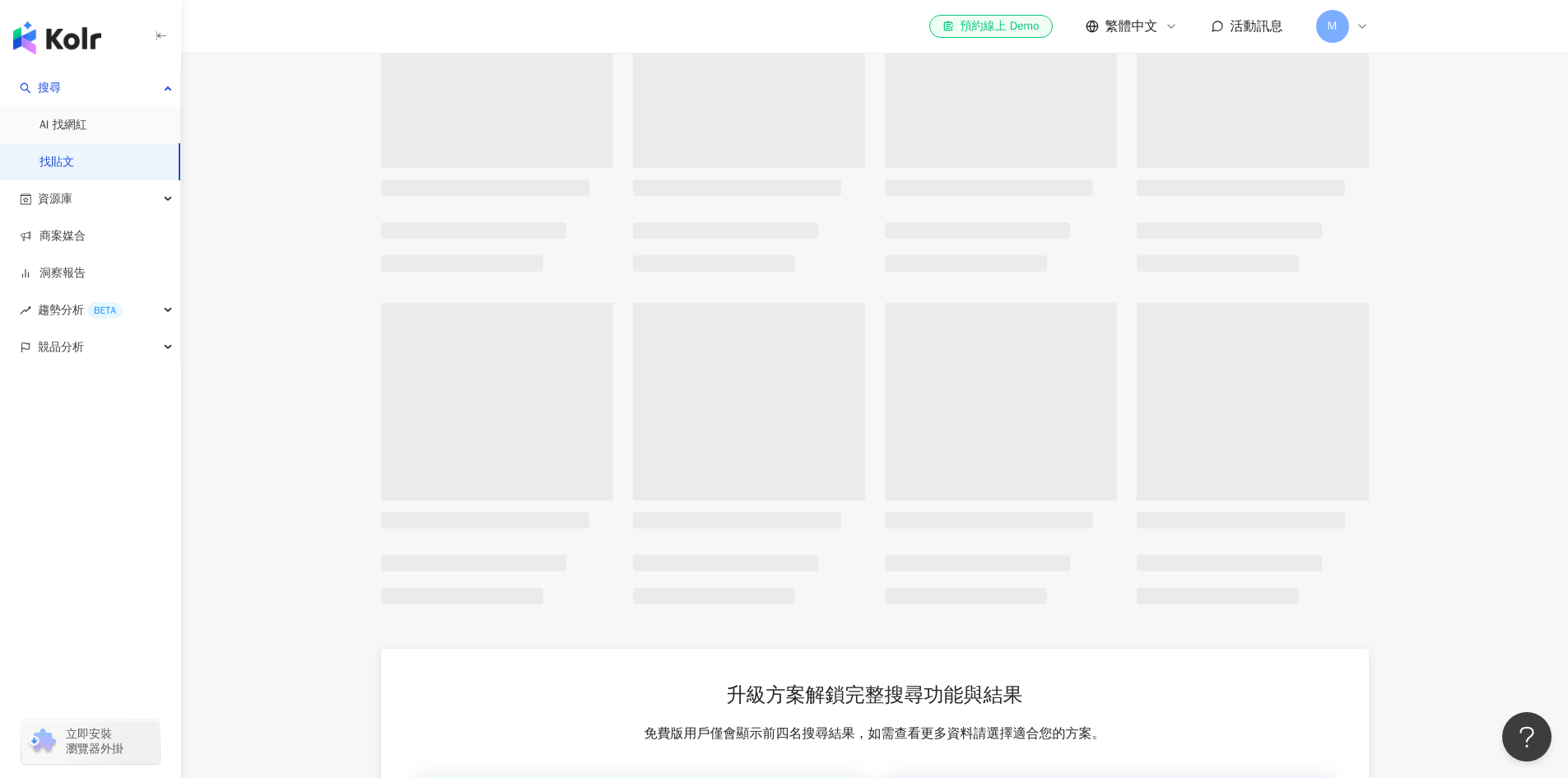 scroll, scrollTop: 0, scrollLeft: 0, axis: both 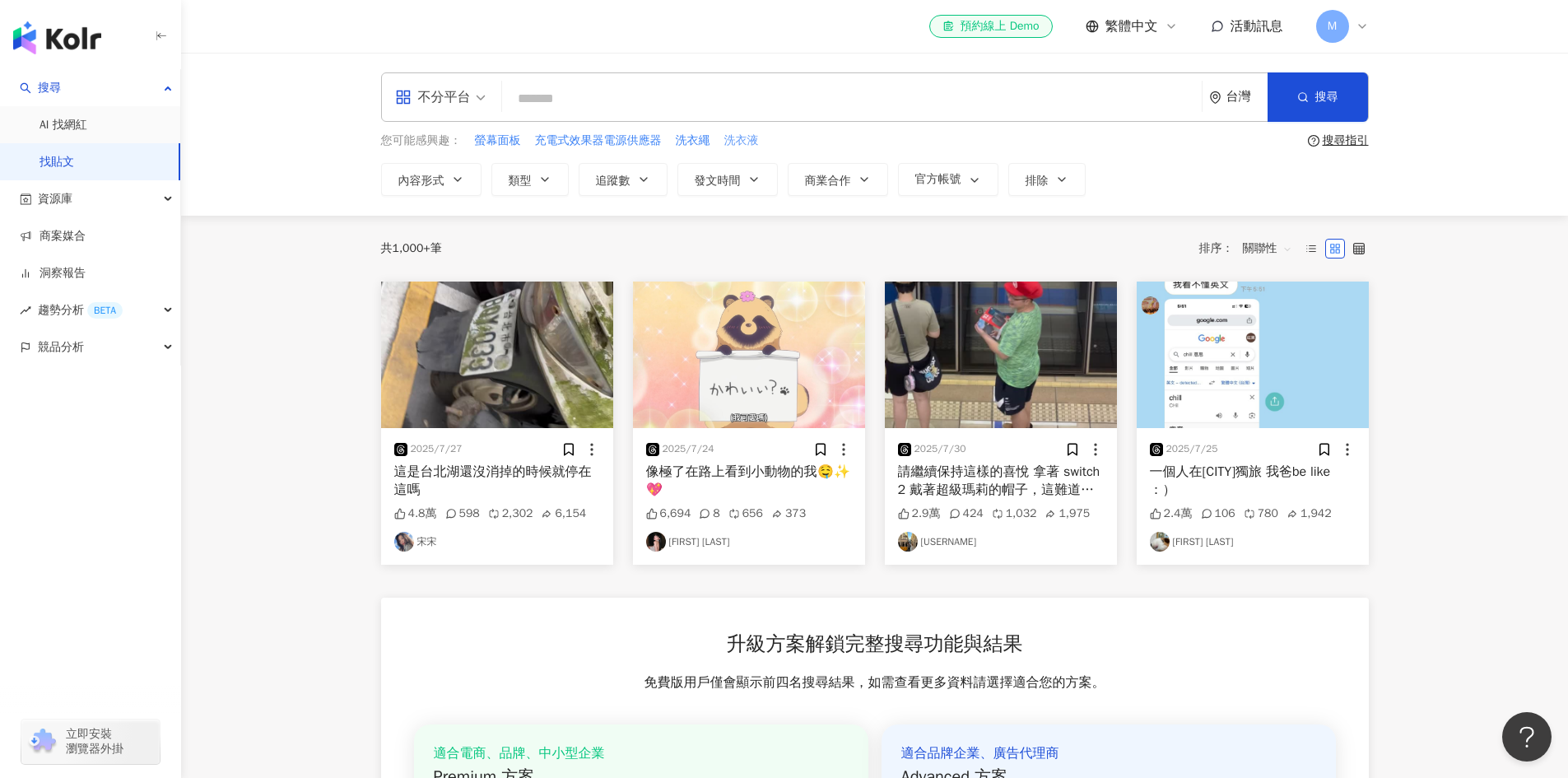 click on "洗衣液" at bounding box center (742, 141) 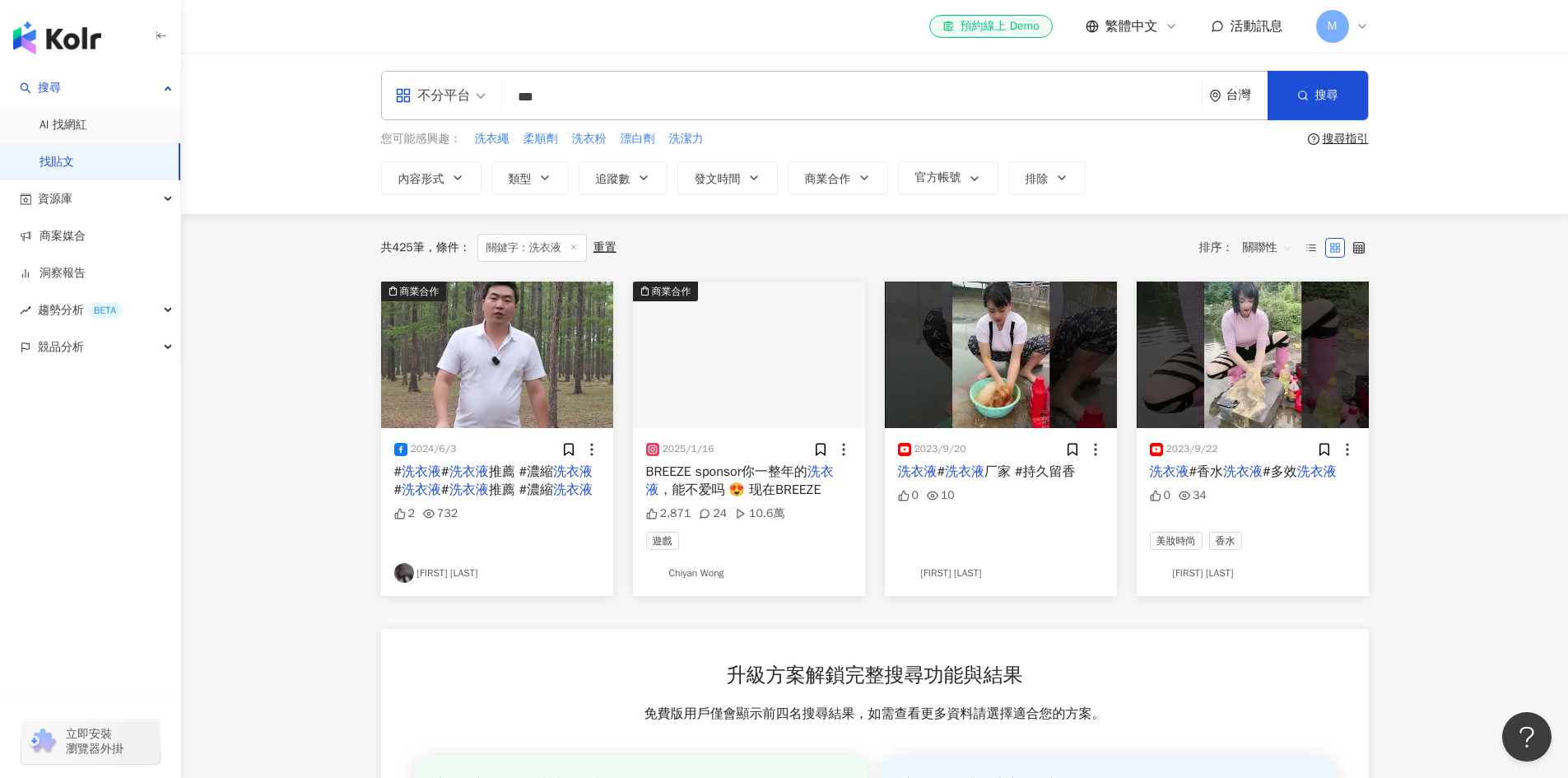 scroll, scrollTop: 0, scrollLeft: 0, axis: both 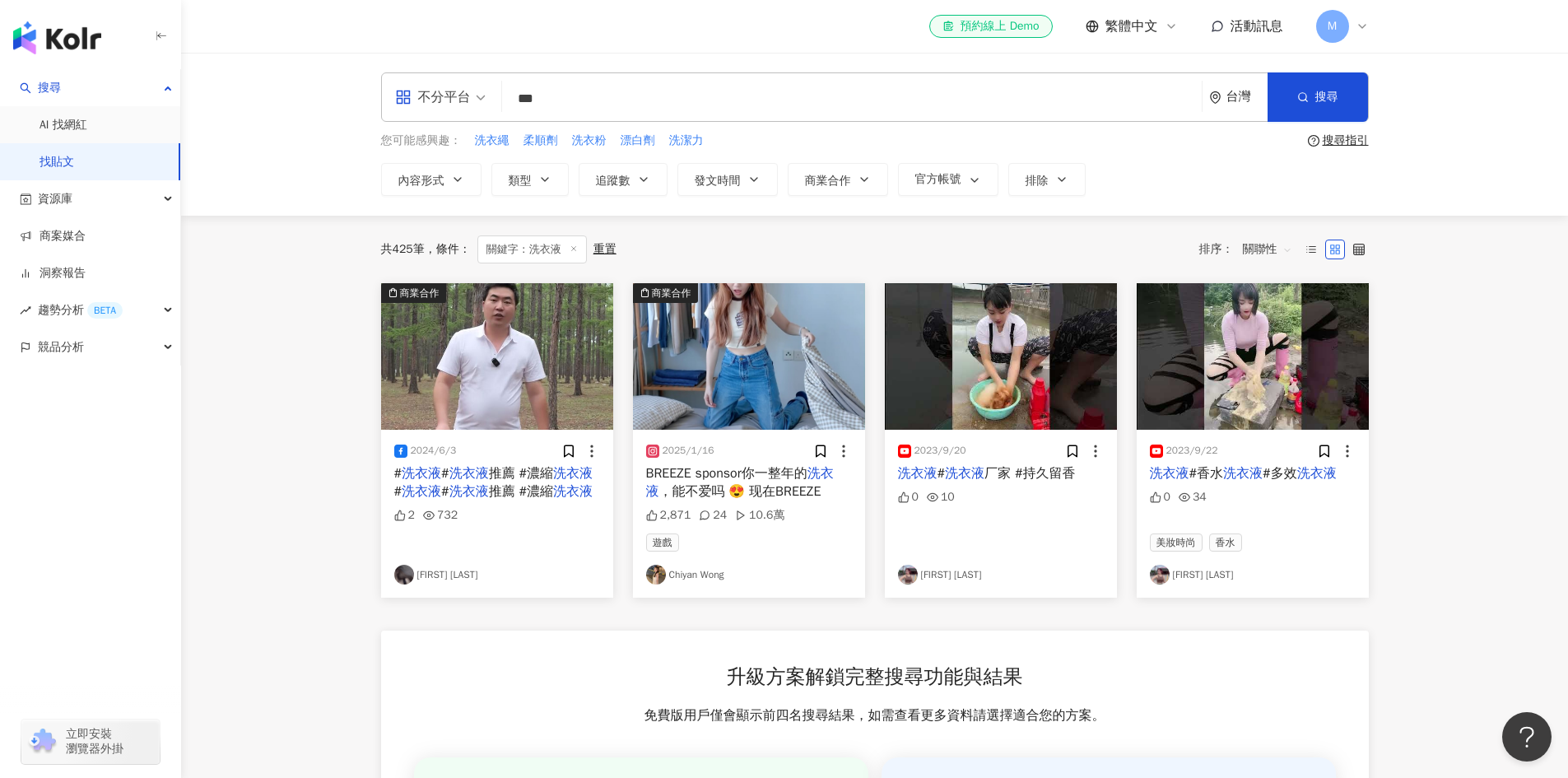 click on "***" at bounding box center (852, 98) 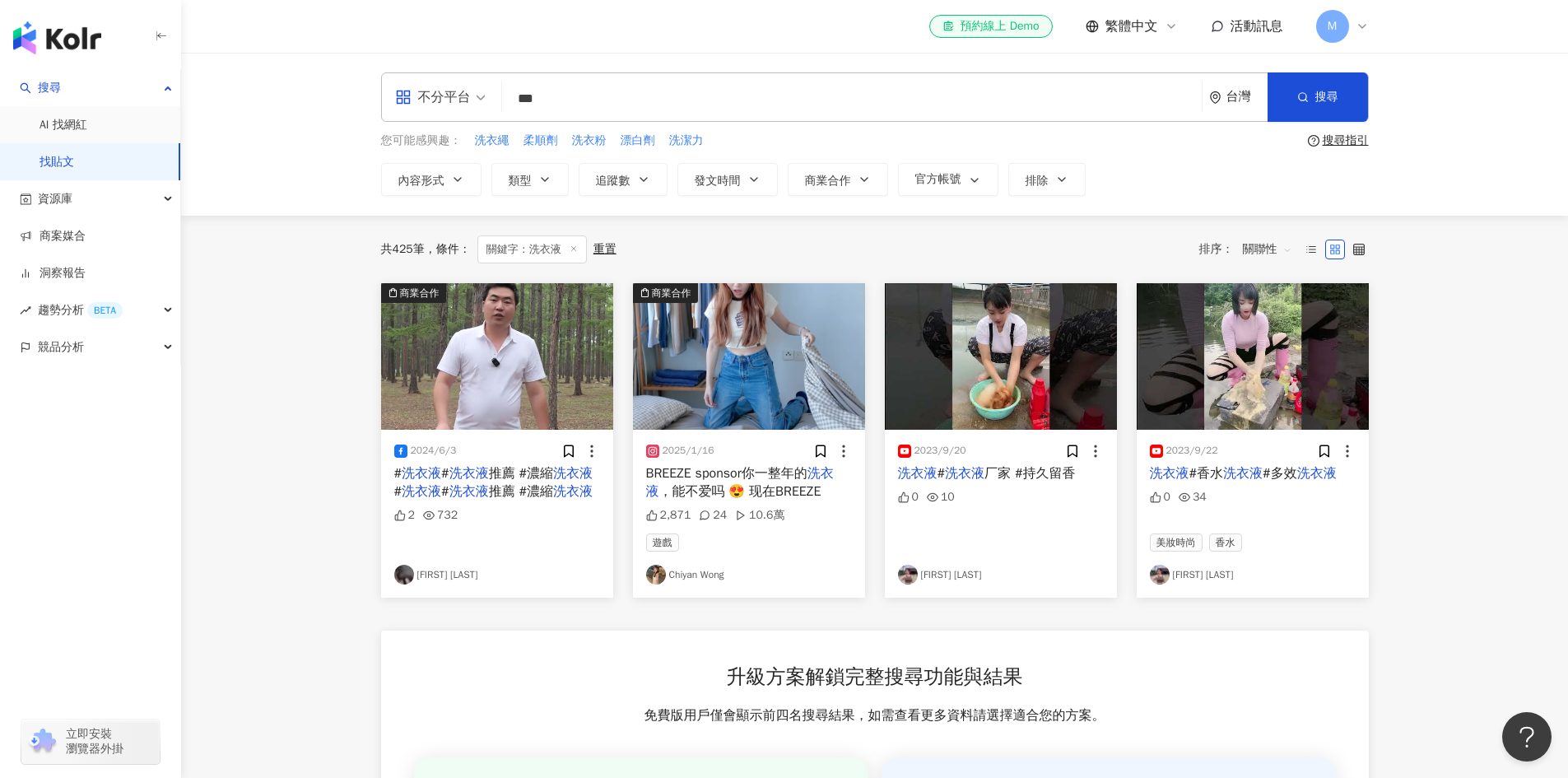 click on "***" at bounding box center (852, 98) 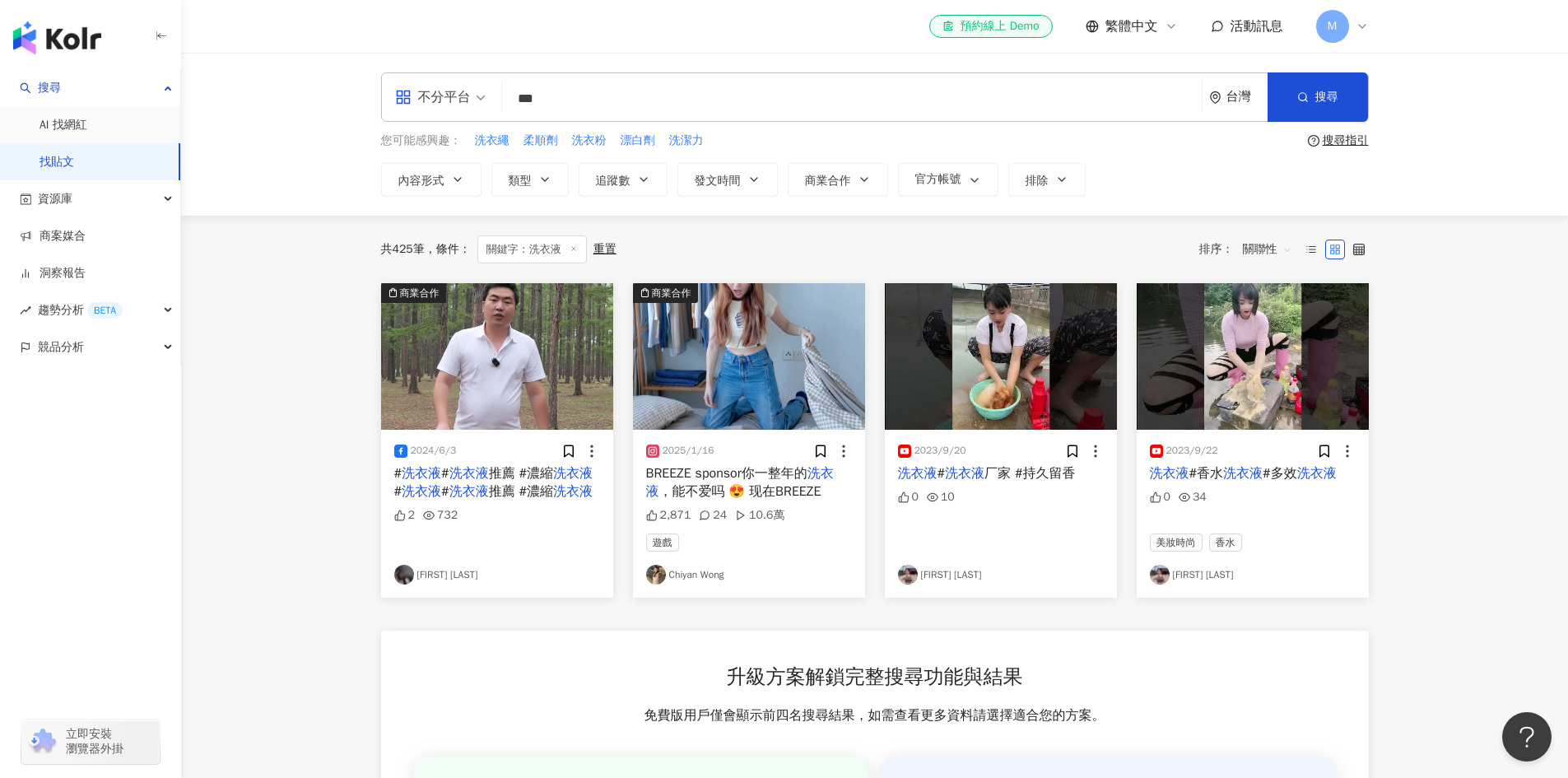 type on "***" 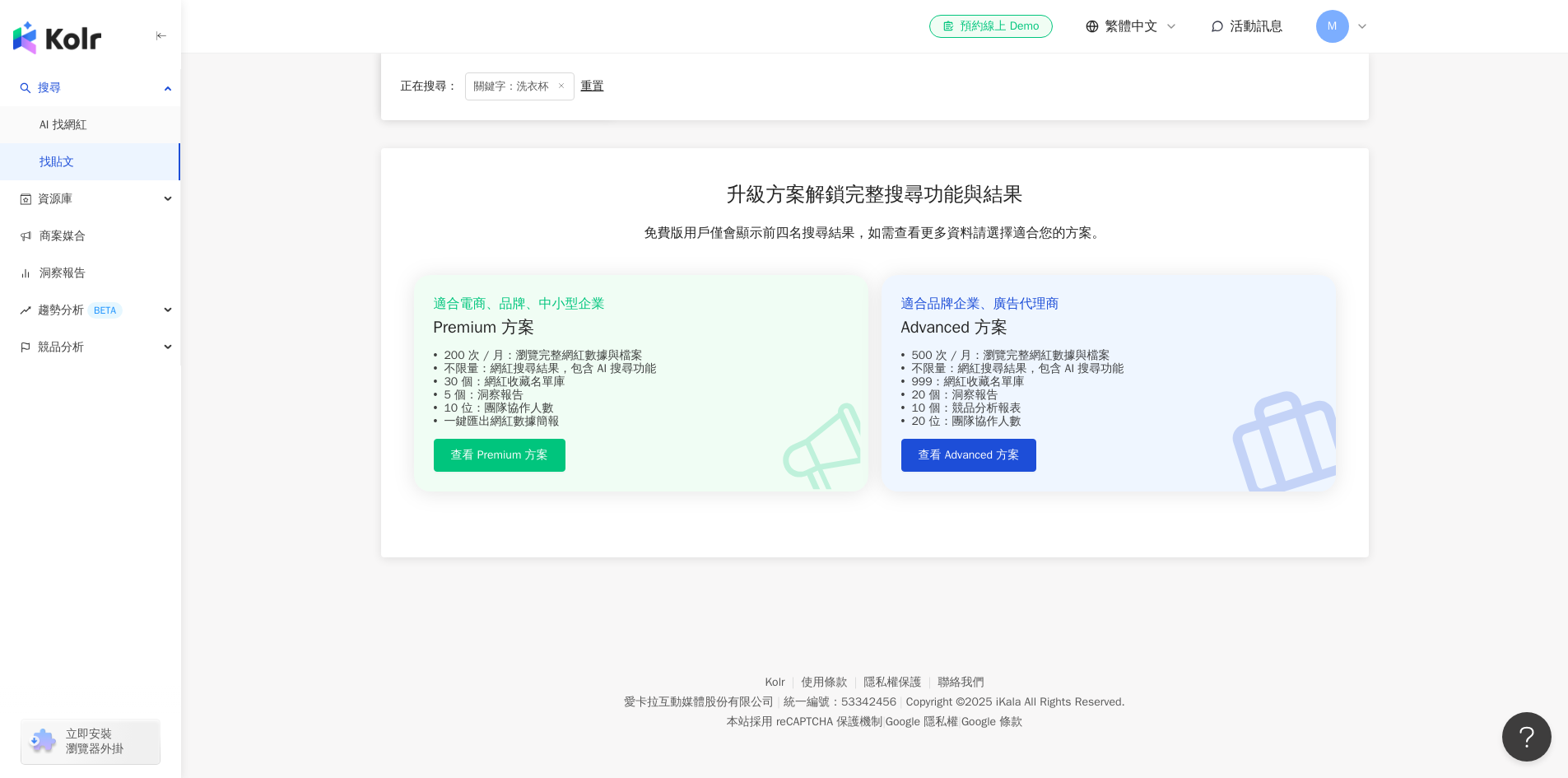 scroll, scrollTop: 486, scrollLeft: 0, axis: vertical 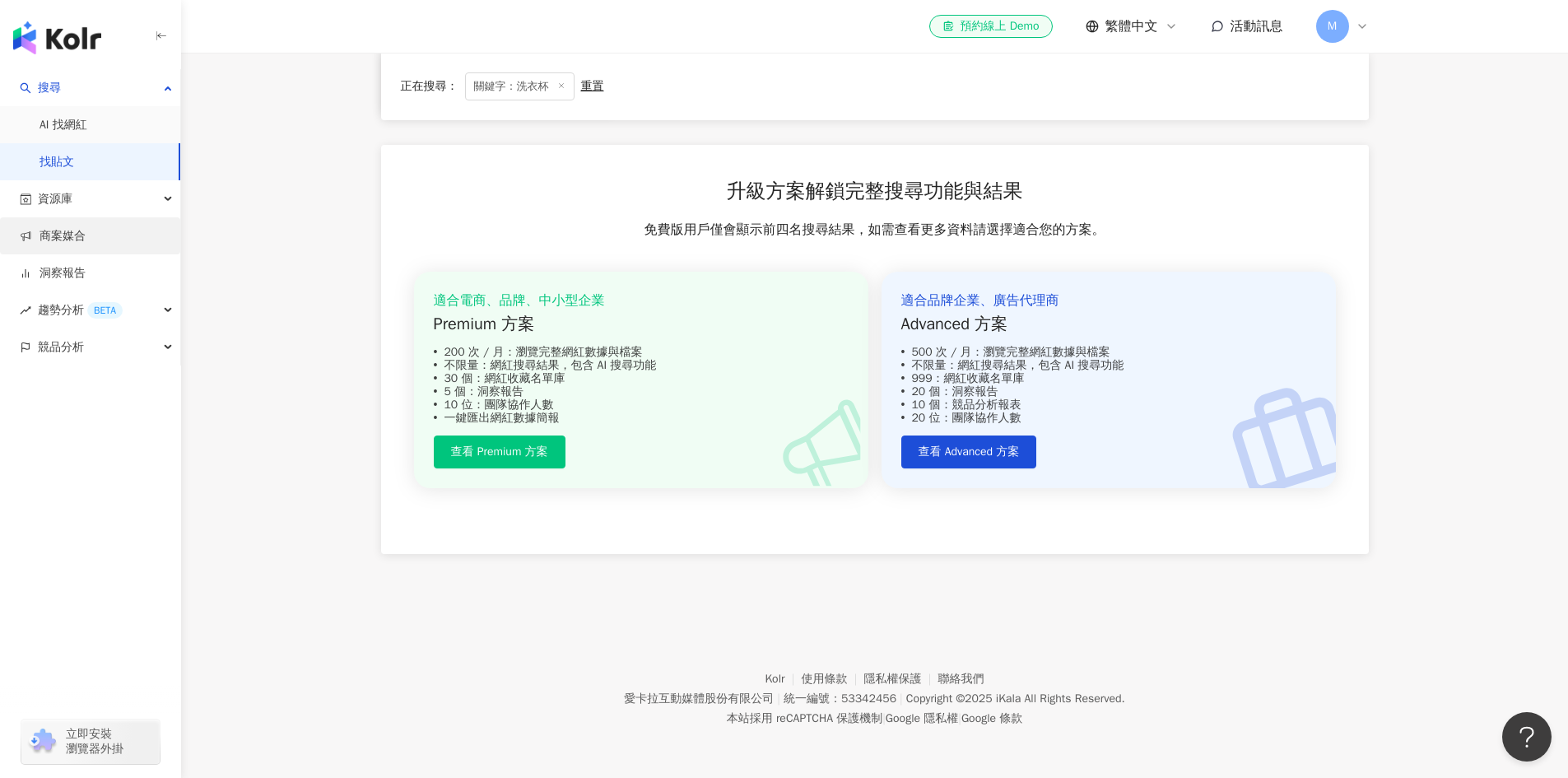 click on "商案媒合" at bounding box center (53, 236) 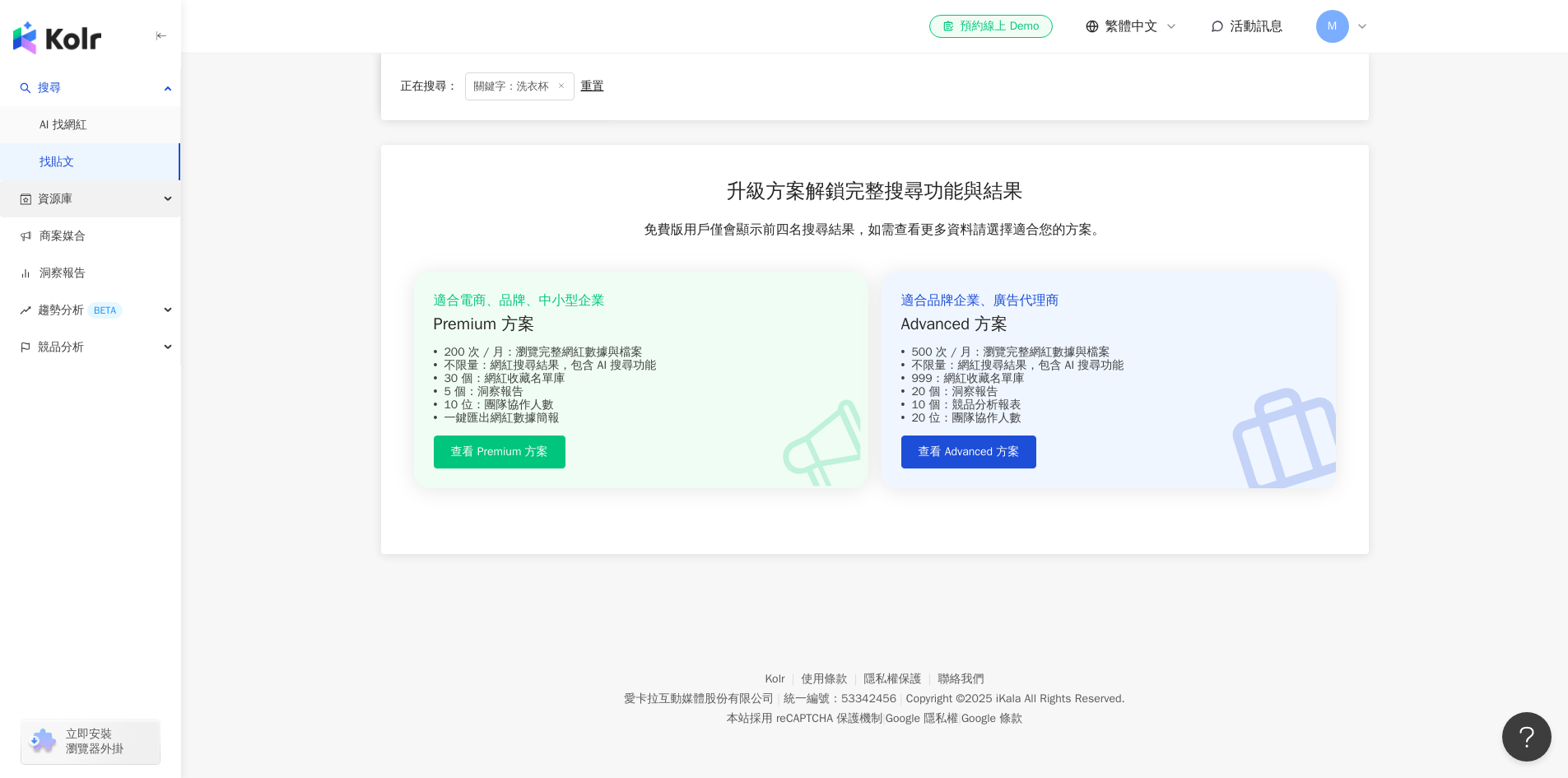click on "資源庫" at bounding box center [90, 198] 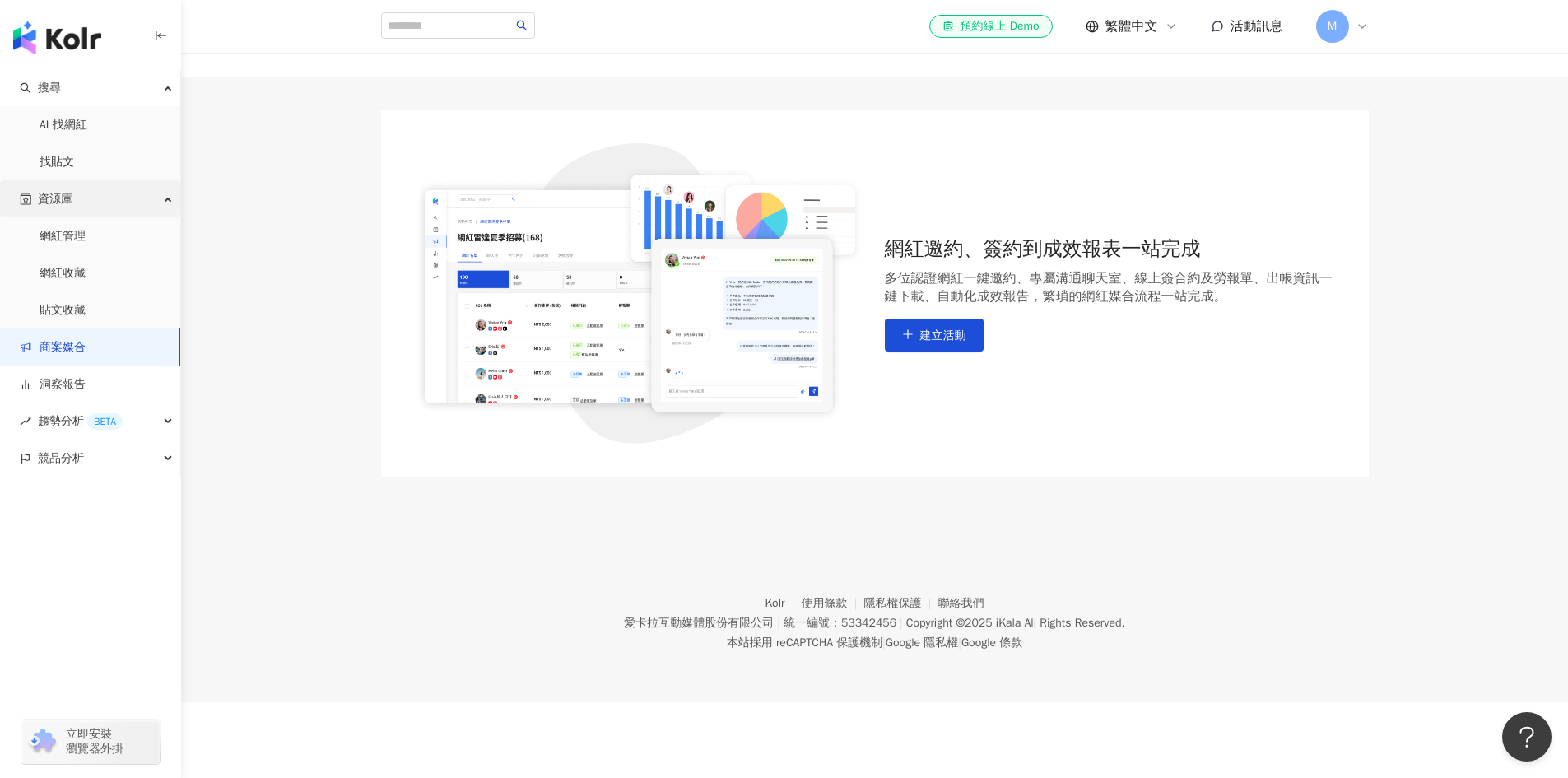 scroll, scrollTop: 0, scrollLeft: 0, axis: both 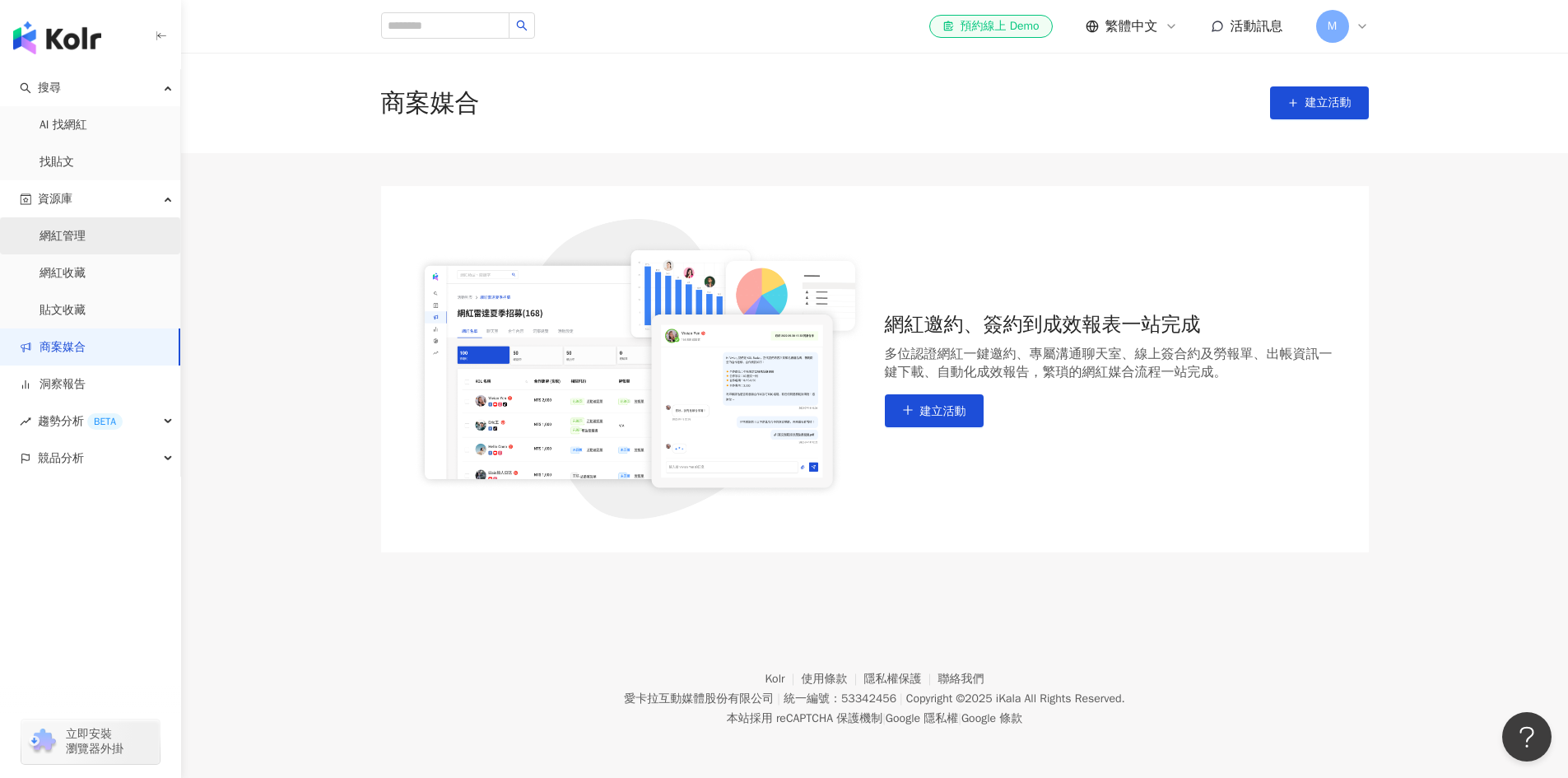 click on "網紅管理" at bounding box center (63, 236) 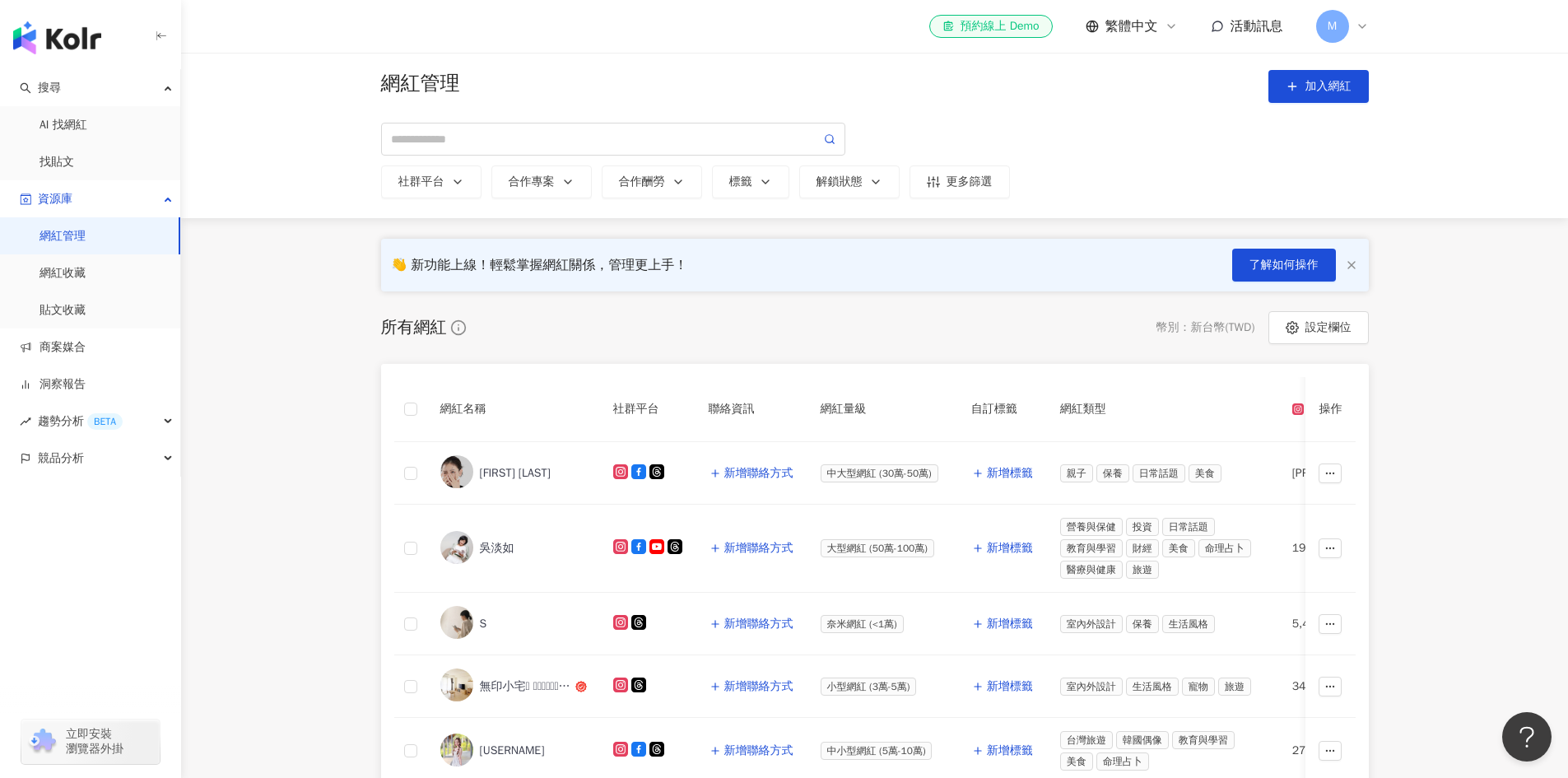 scroll, scrollTop: 0, scrollLeft: 0, axis: both 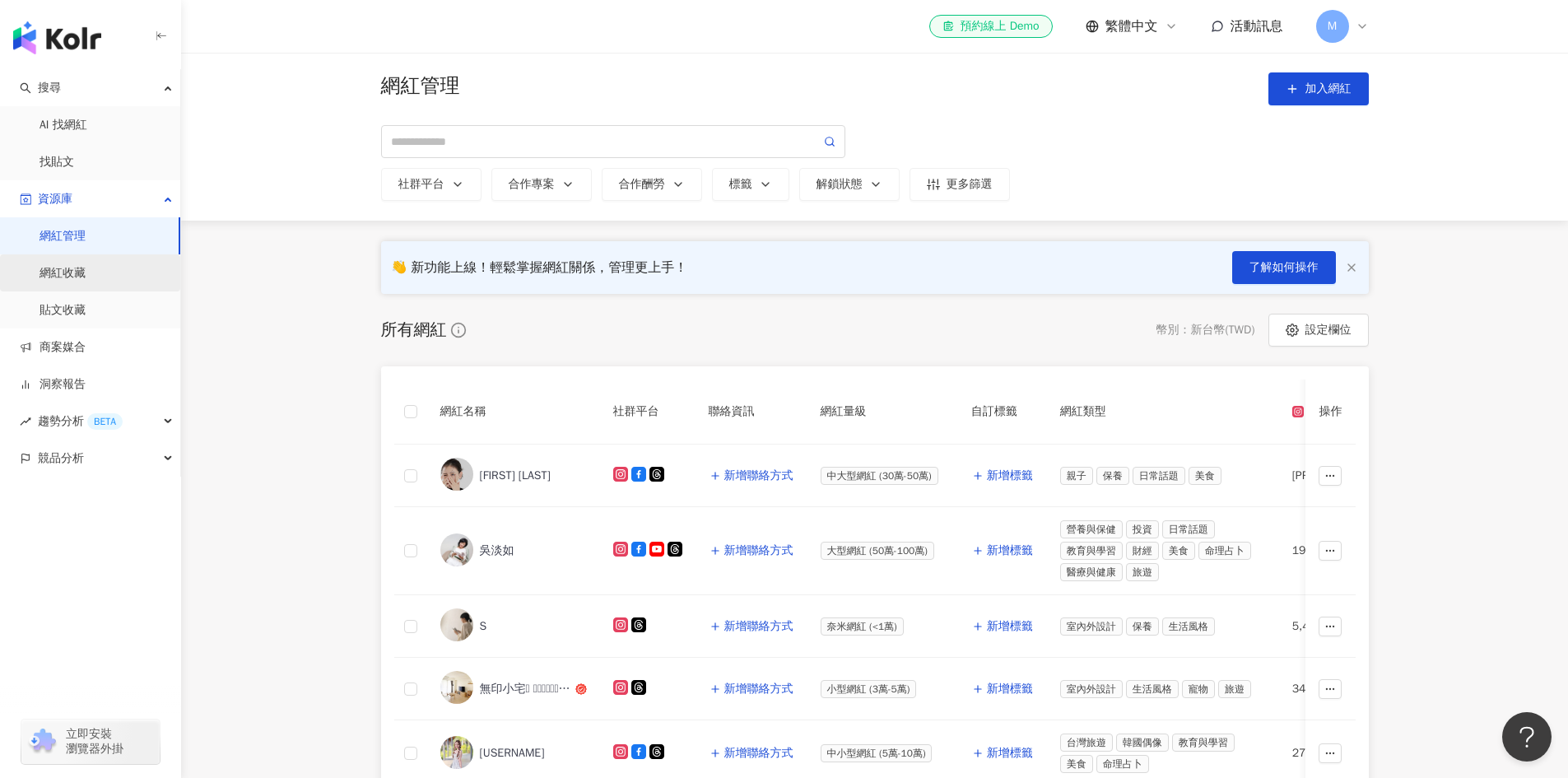 click on "網紅收藏" at bounding box center [63, 273] 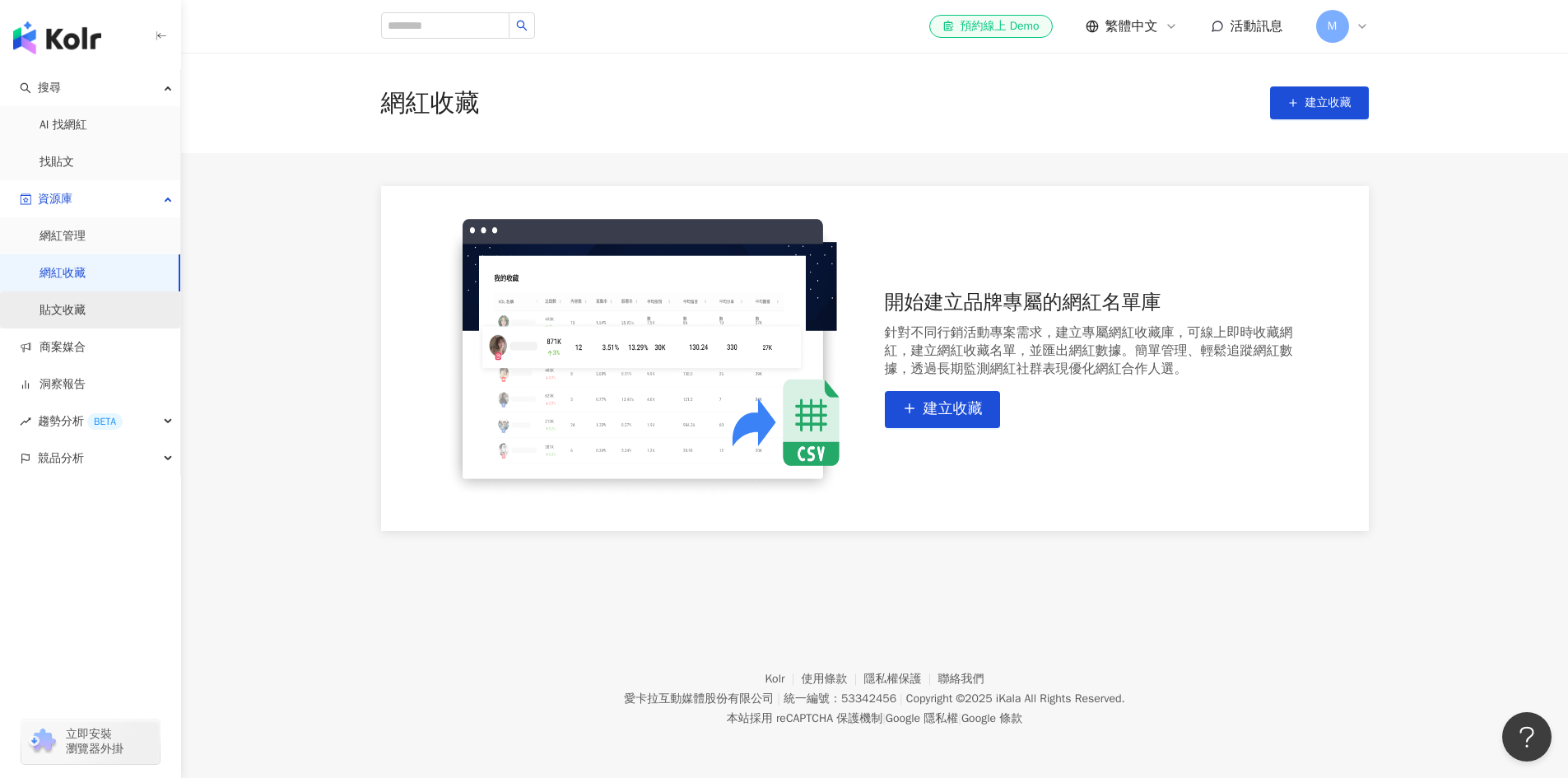 click on "貼文收藏" at bounding box center [63, 310] 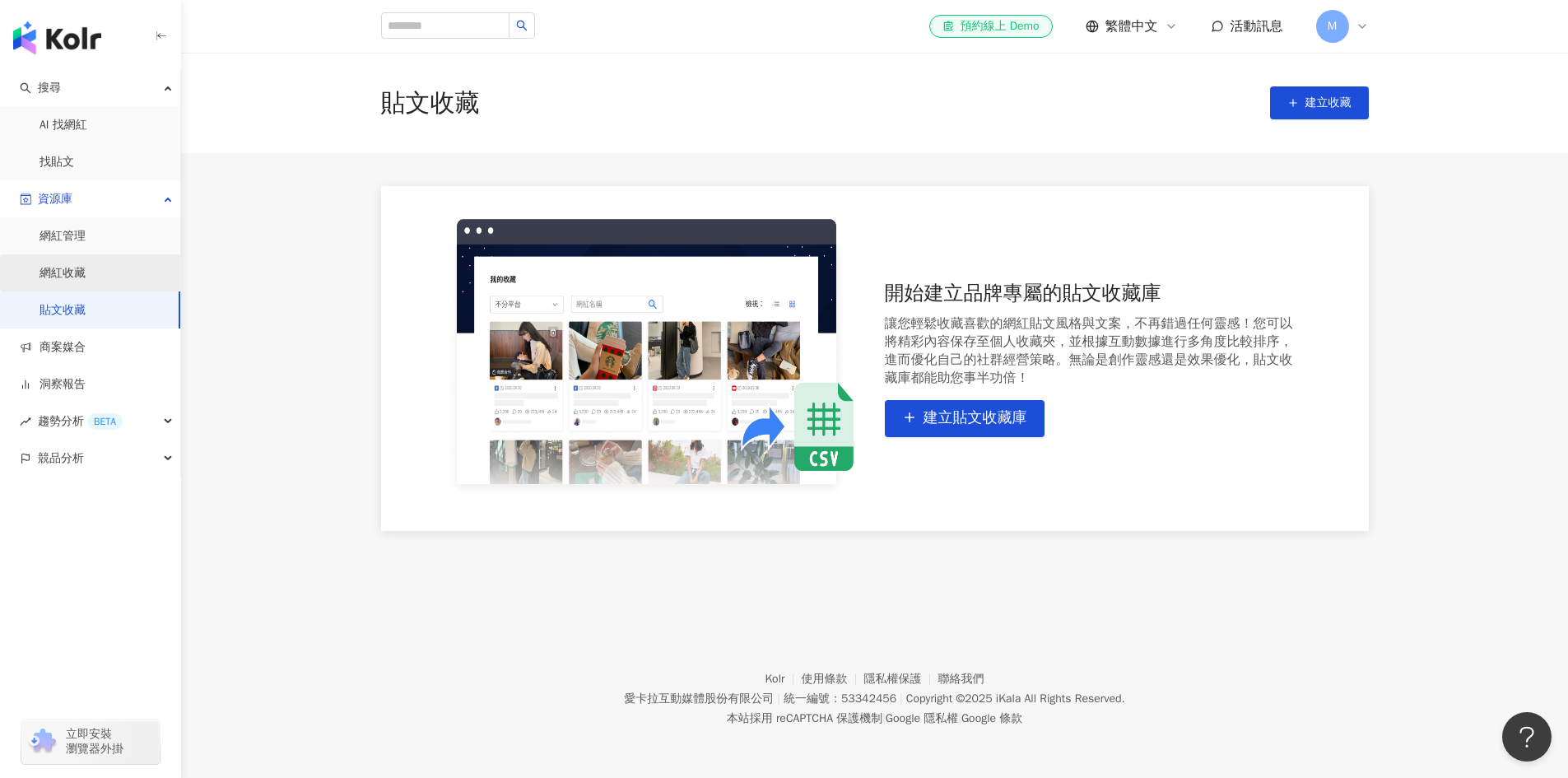 click on "網紅收藏" at bounding box center [63, 273] 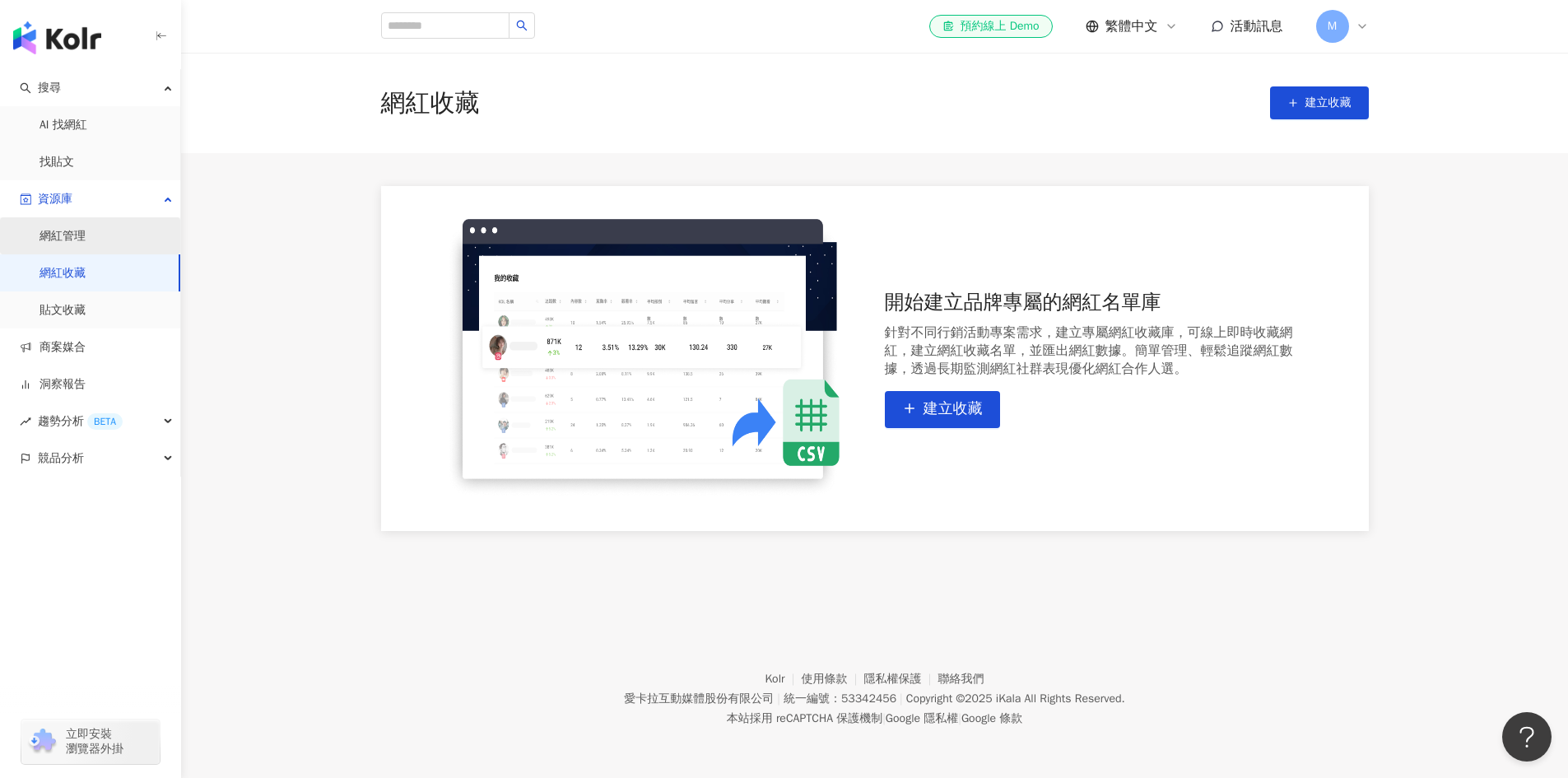 click on "網紅管理" at bounding box center [63, 236] 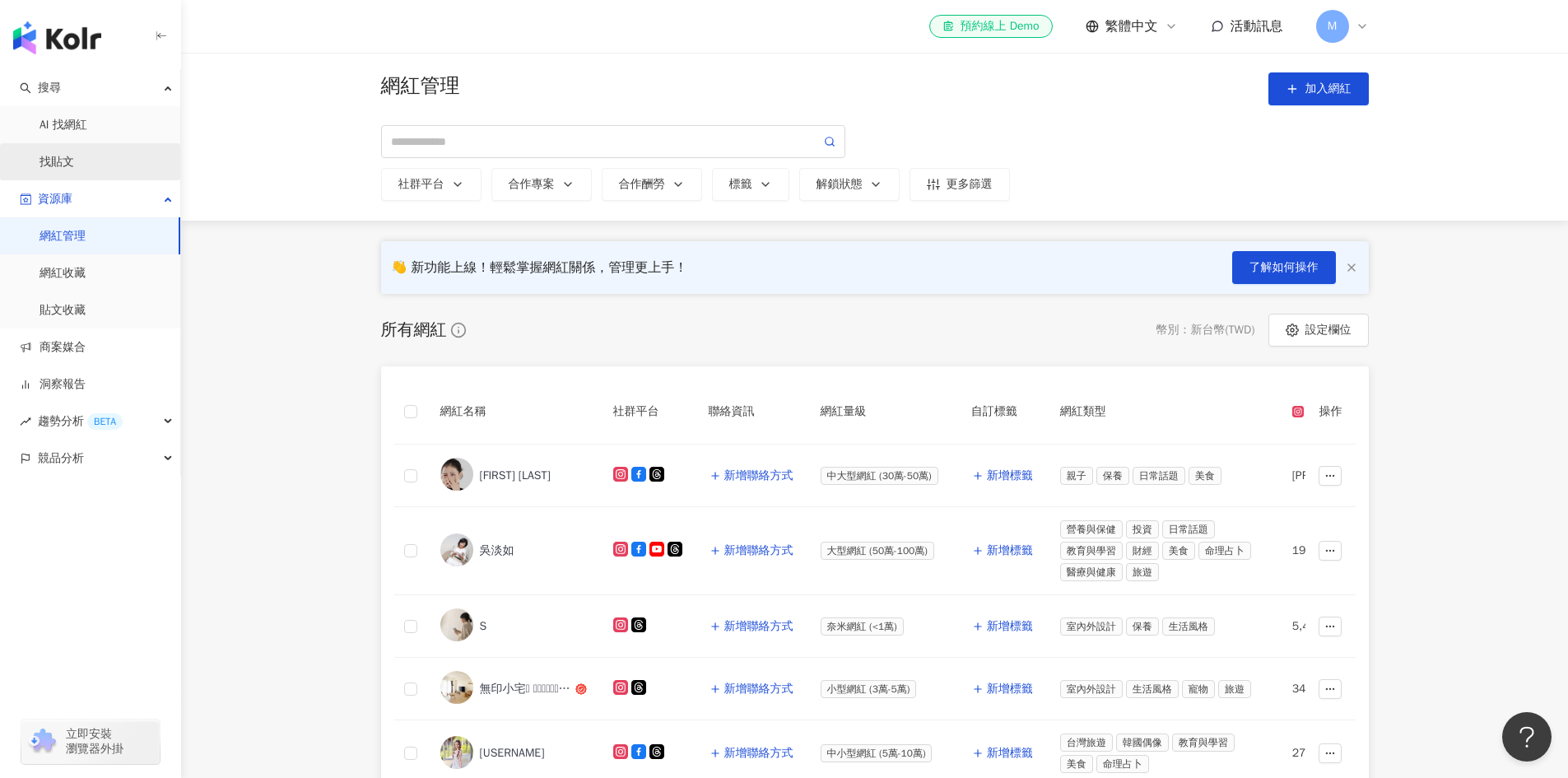 click on "找貼文" at bounding box center (57, 162) 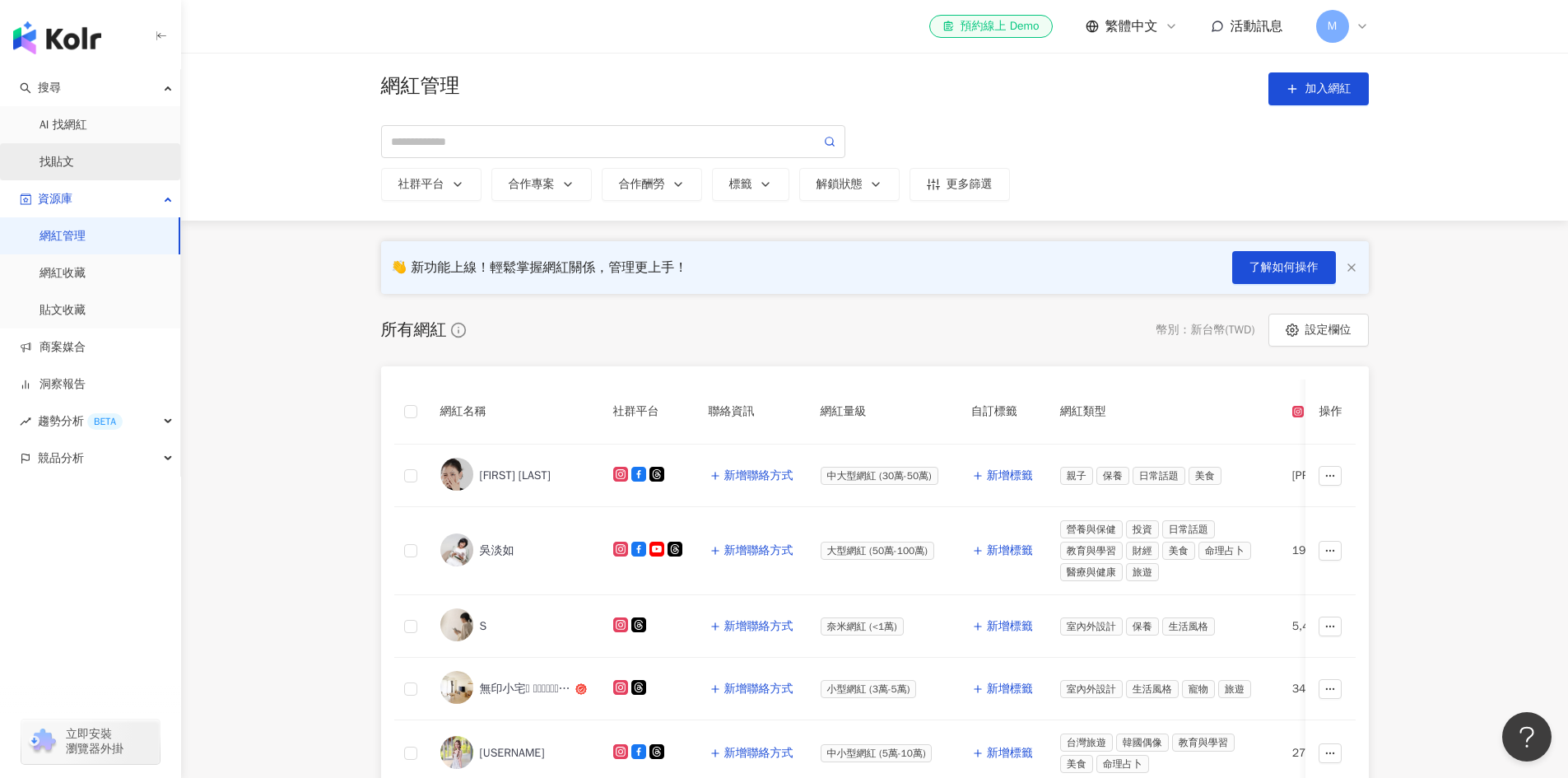 click on "找貼文" at bounding box center [57, 162] 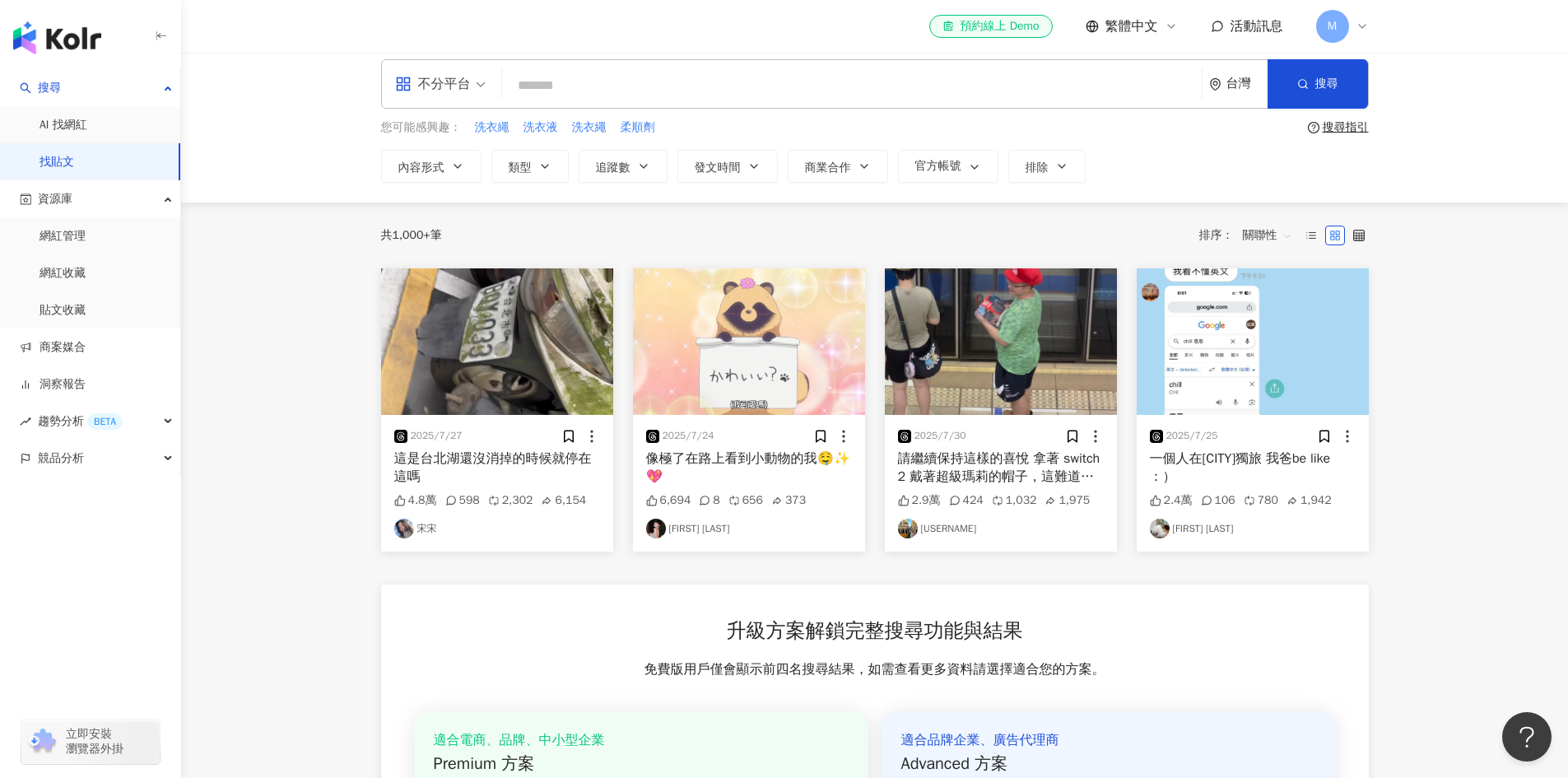 scroll, scrollTop: 0, scrollLeft: 0, axis: both 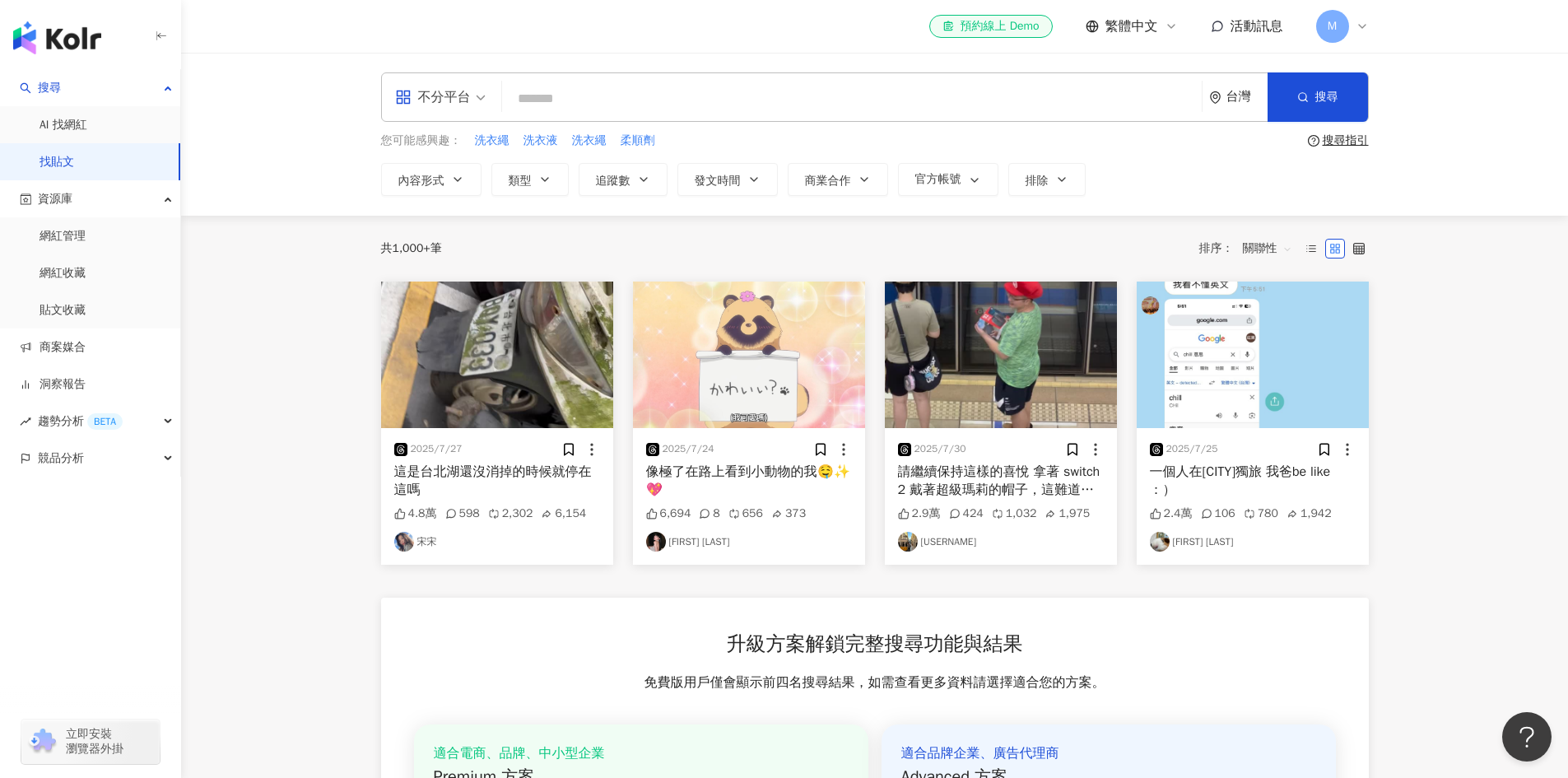 click at bounding box center [852, 98] 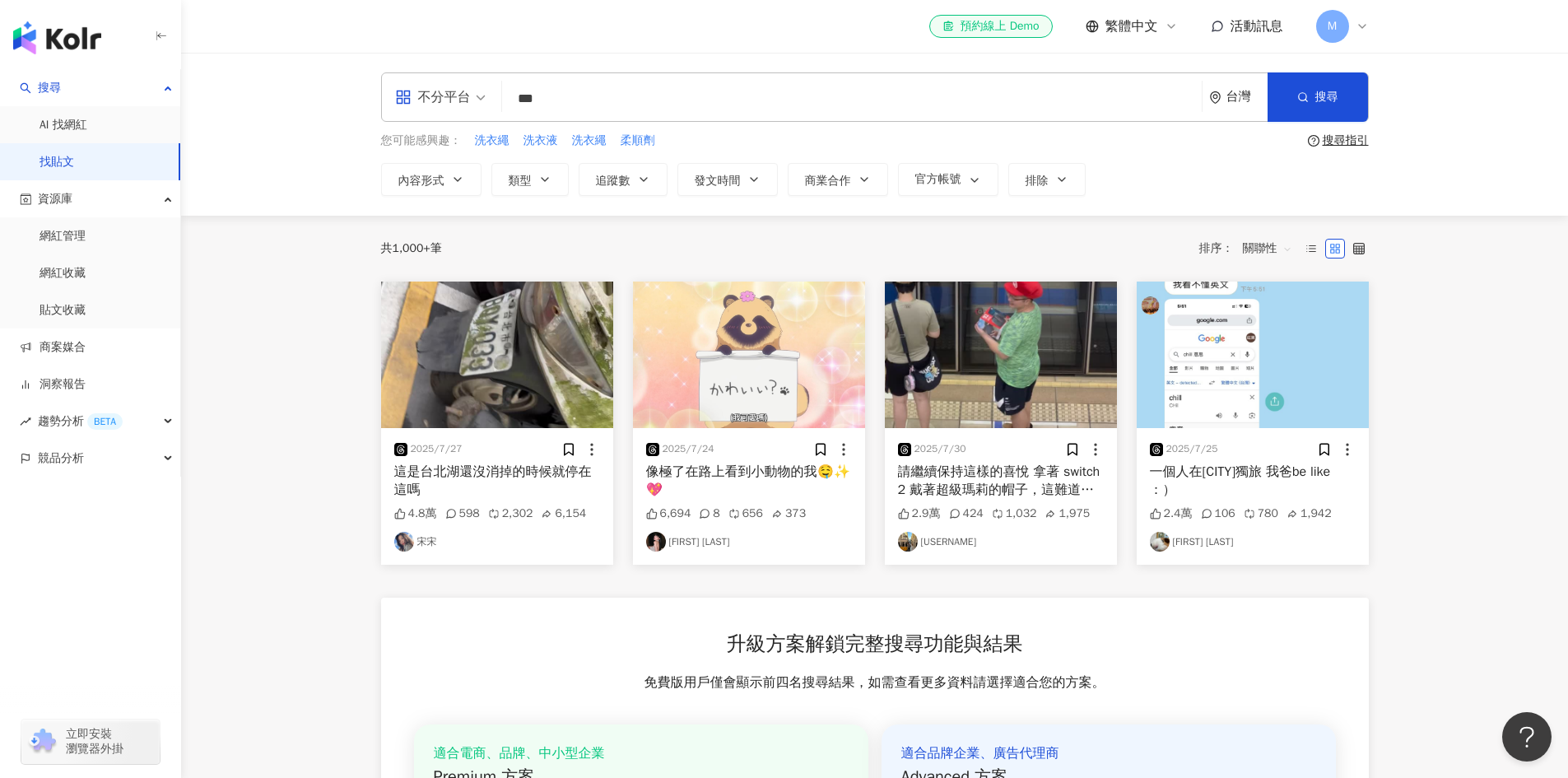 type on "***" 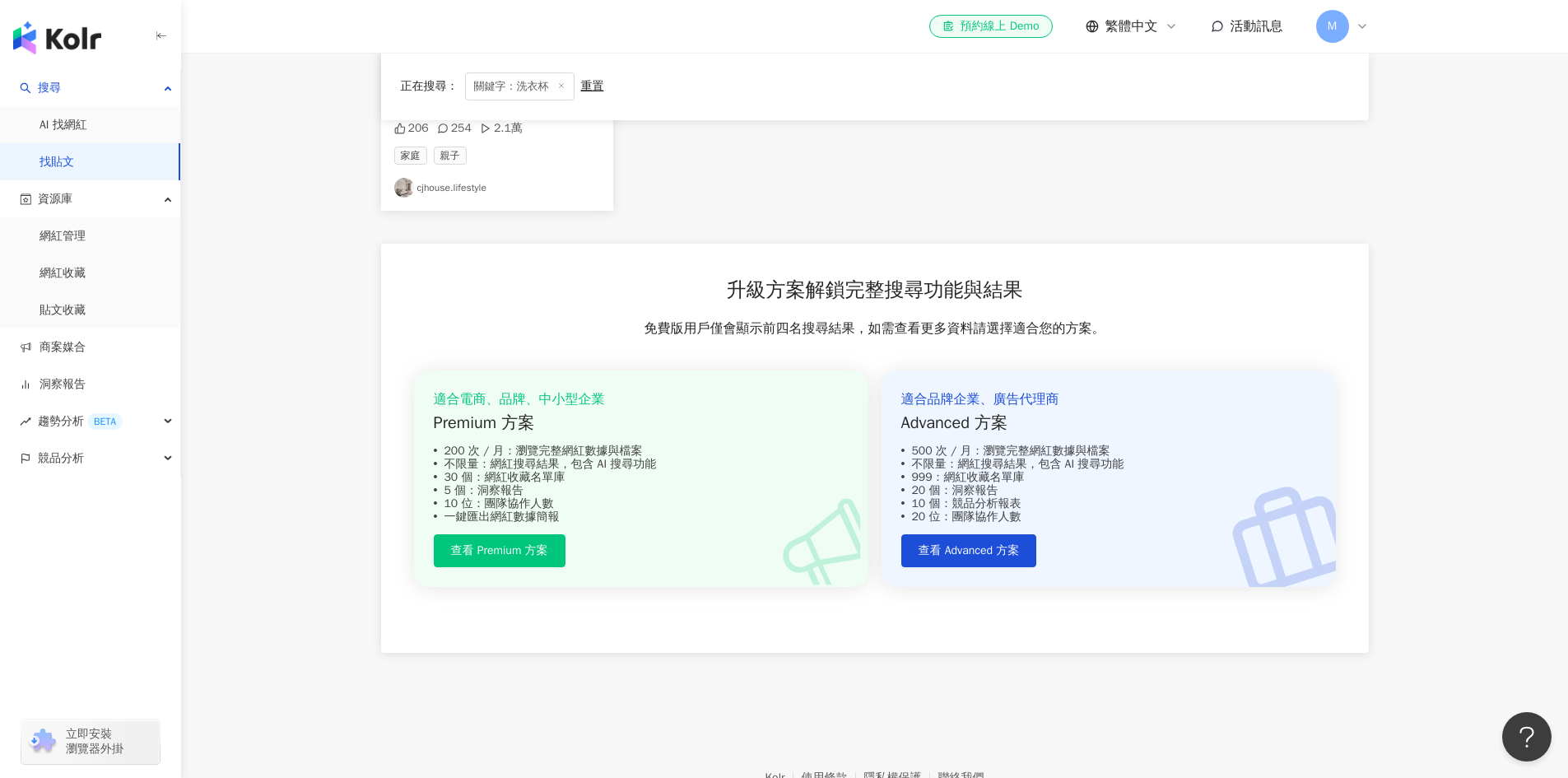 scroll, scrollTop: 486, scrollLeft: 0, axis: vertical 